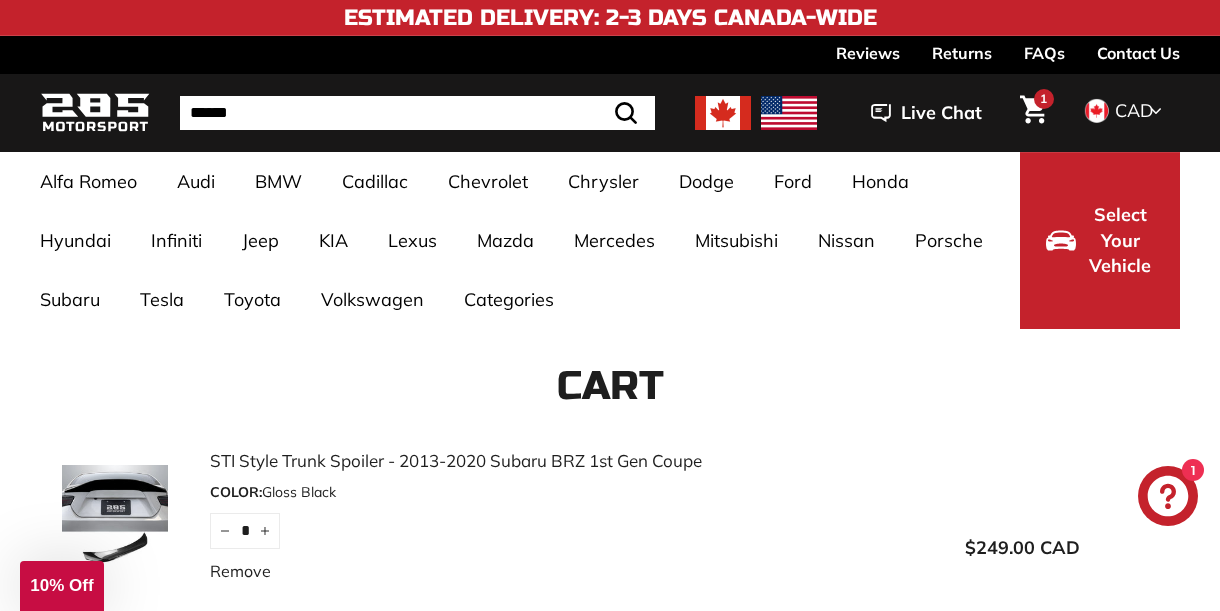 scroll, scrollTop: 440, scrollLeft: 0, axis: vertical 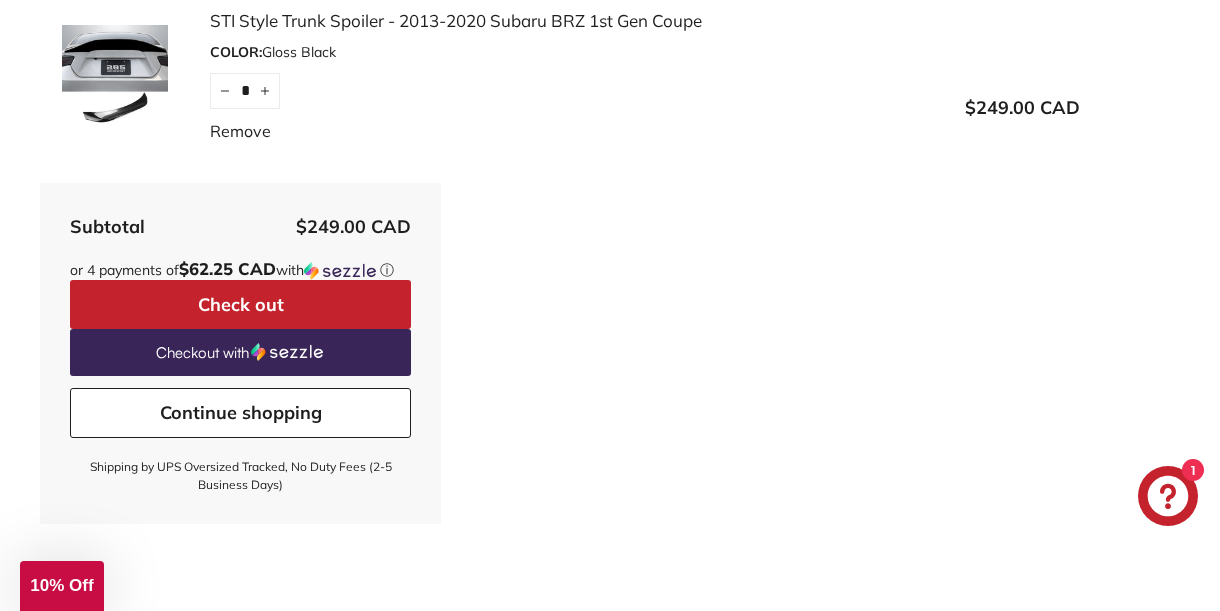 click at bounding box center [115, 75] 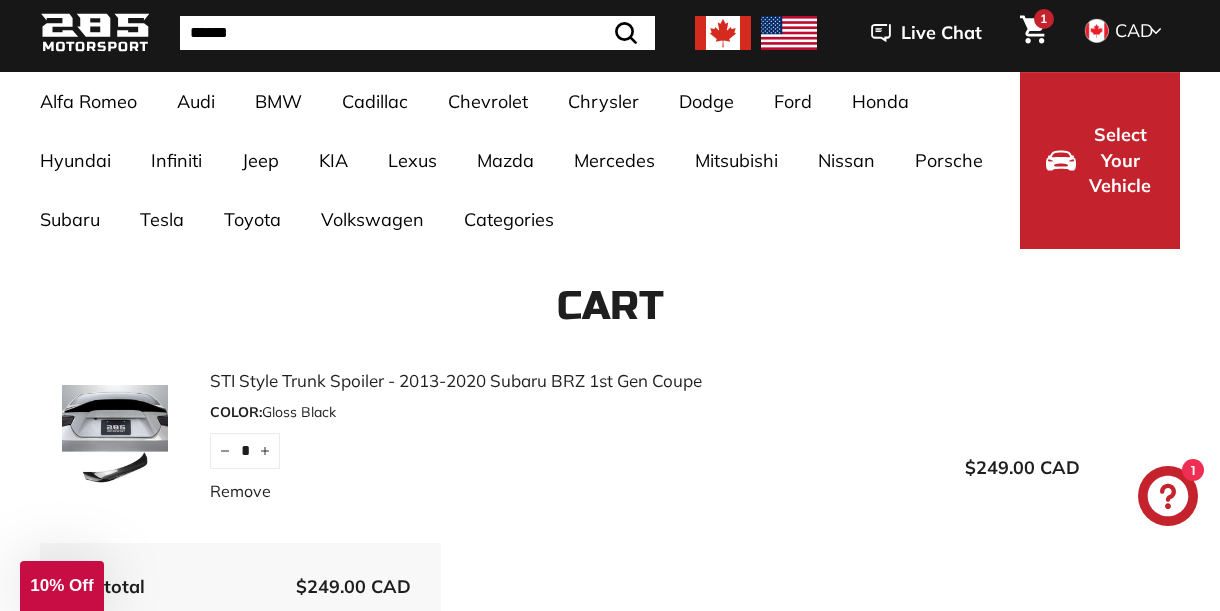 scroll, scrollTop: 0, scrollLeft: 0, axis: both 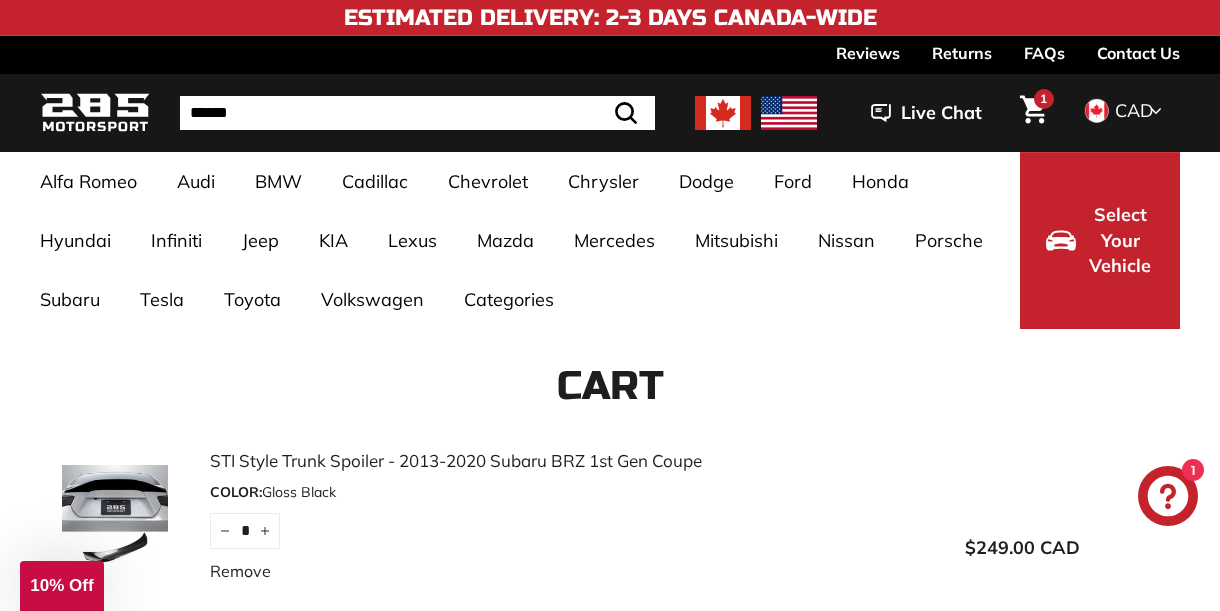 click at bounding box center [417, 113] 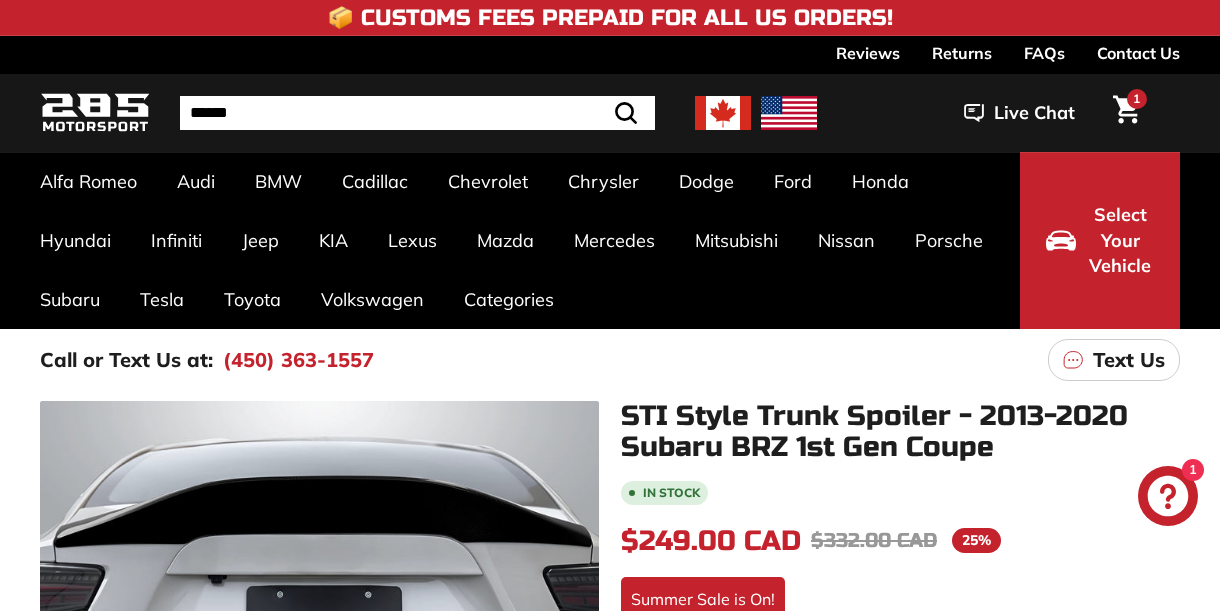 scroll, scrollTop: 0, scrollLeft: 0, axis: both 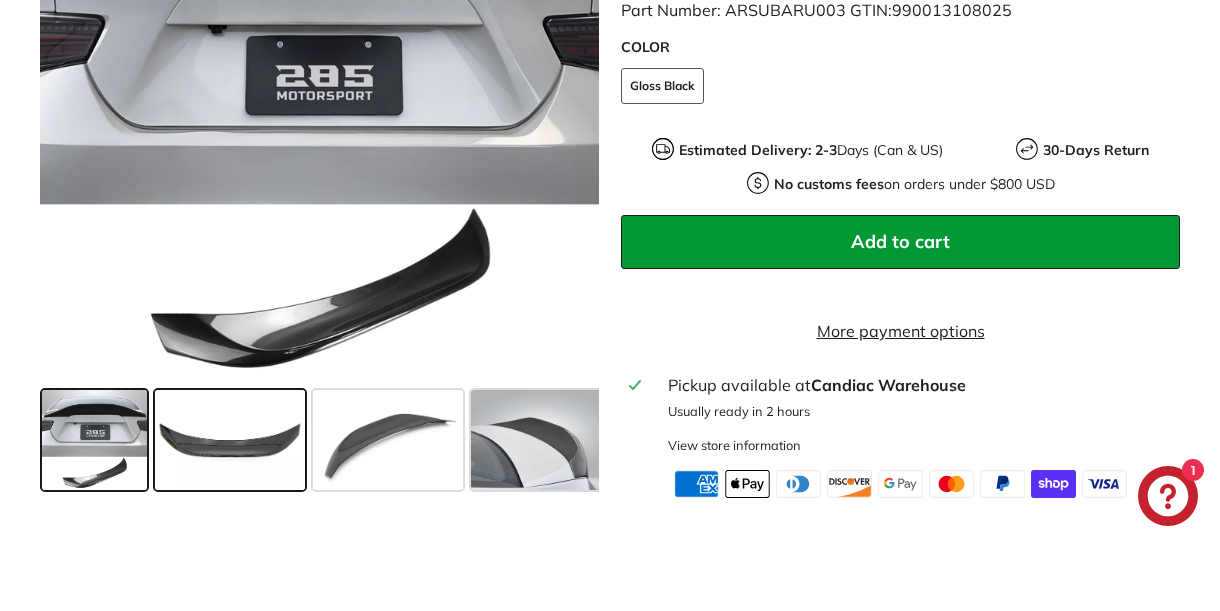 click at bounding box center (230, 440) 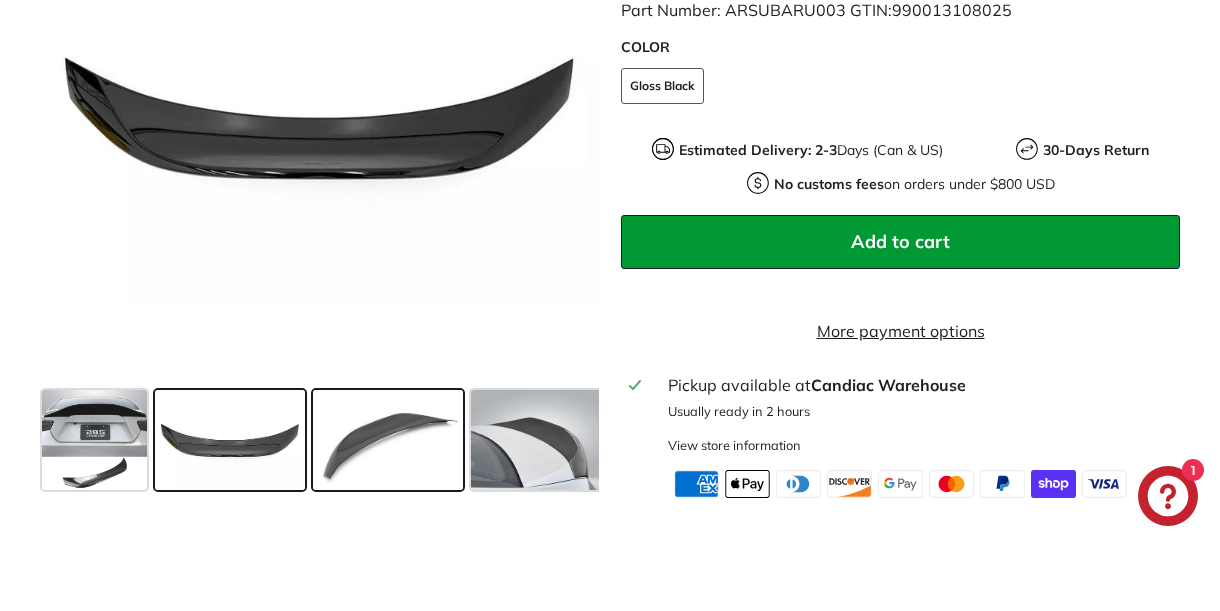 click at bounding box center (388, 440) 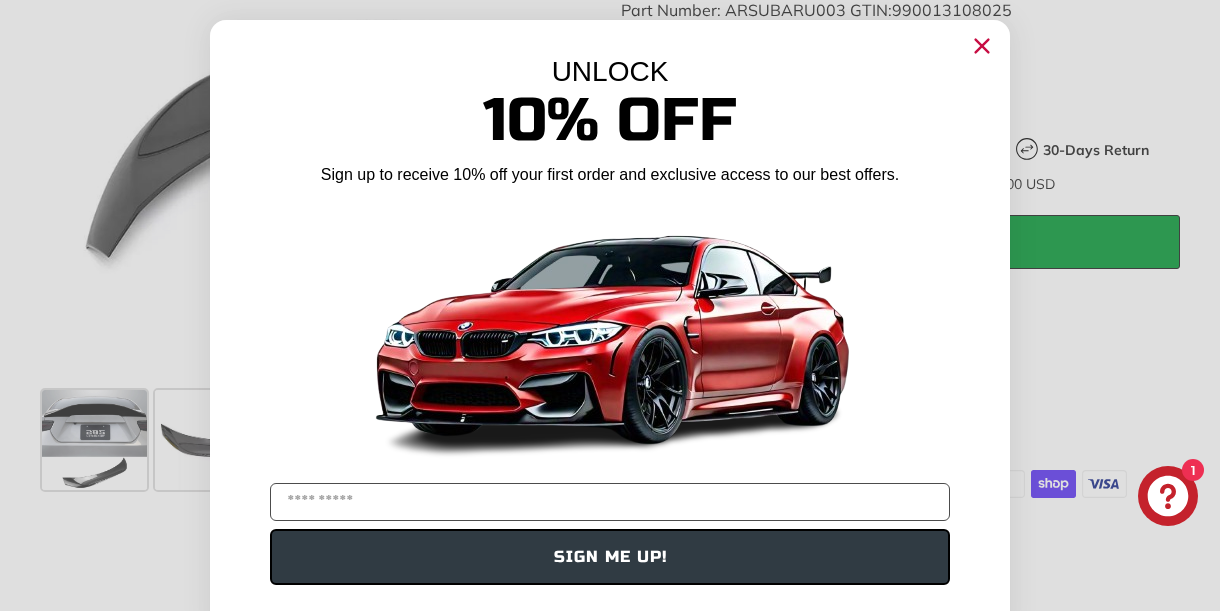 click at bounding box center [610, 502] 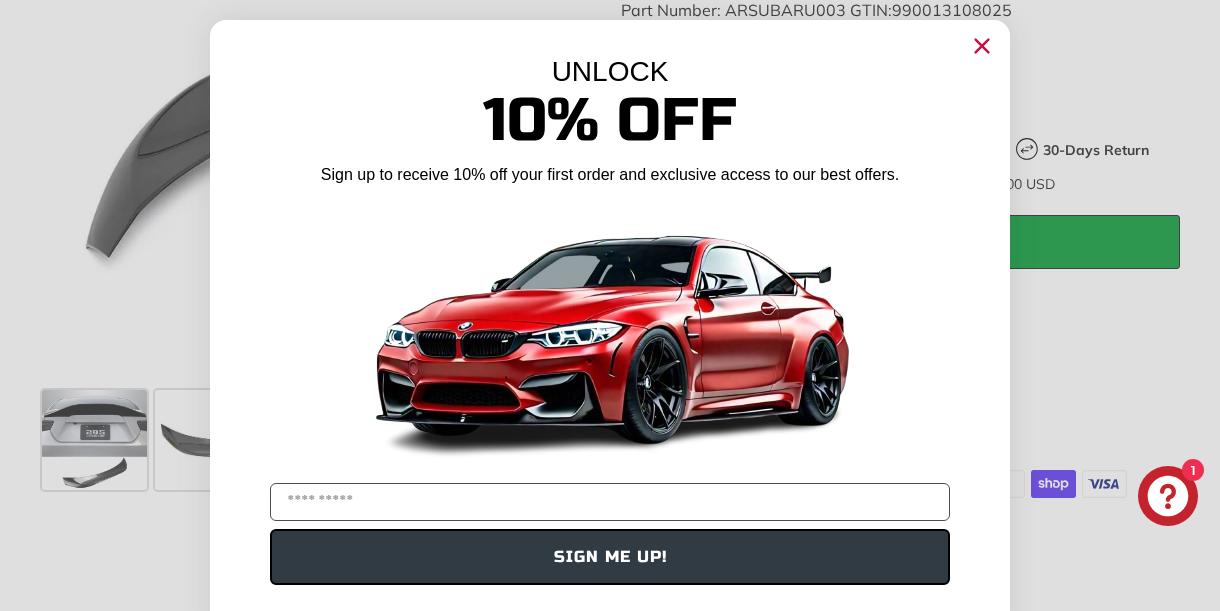 click 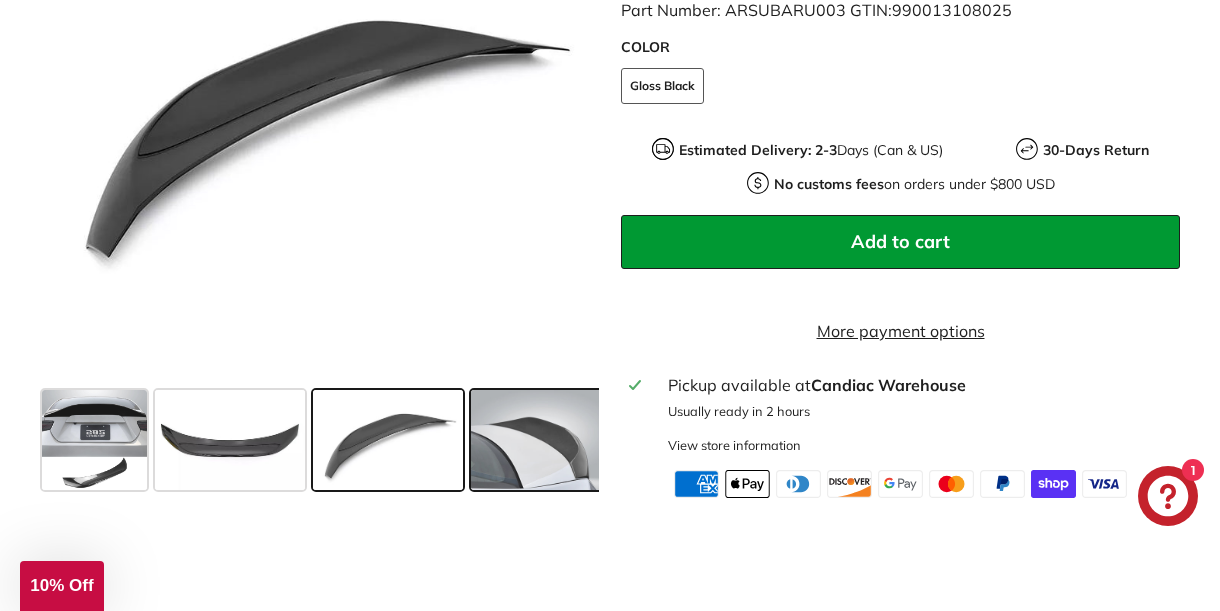 click at bounding box center [537, 440] 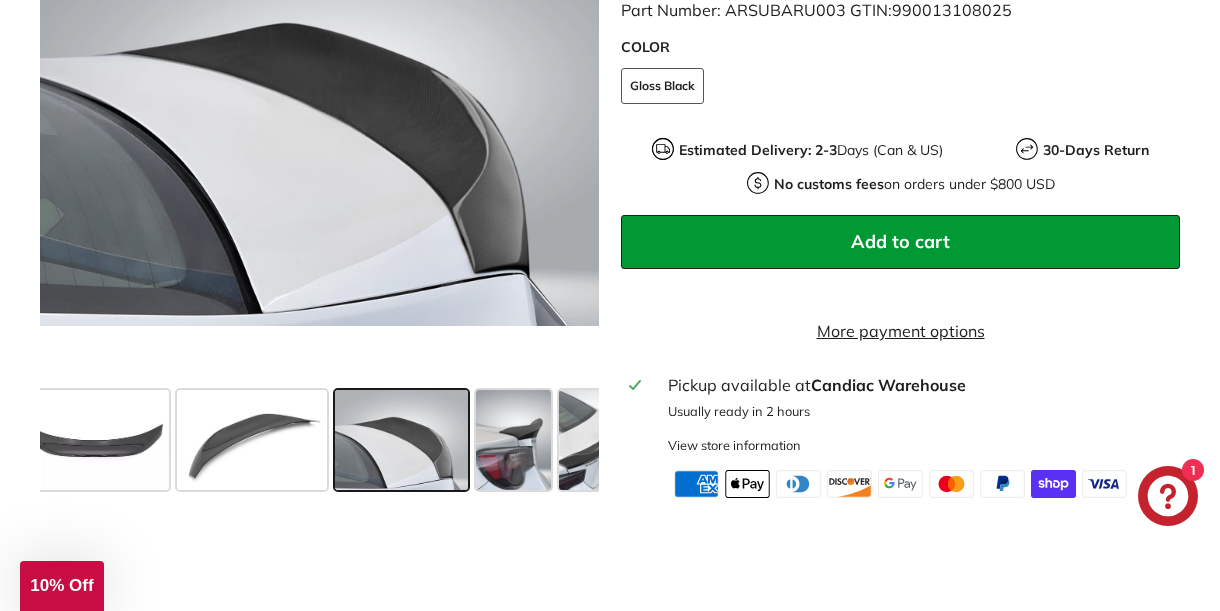 scroll, scrollTop: 0, scrollLeft: 218, axis: horizontal 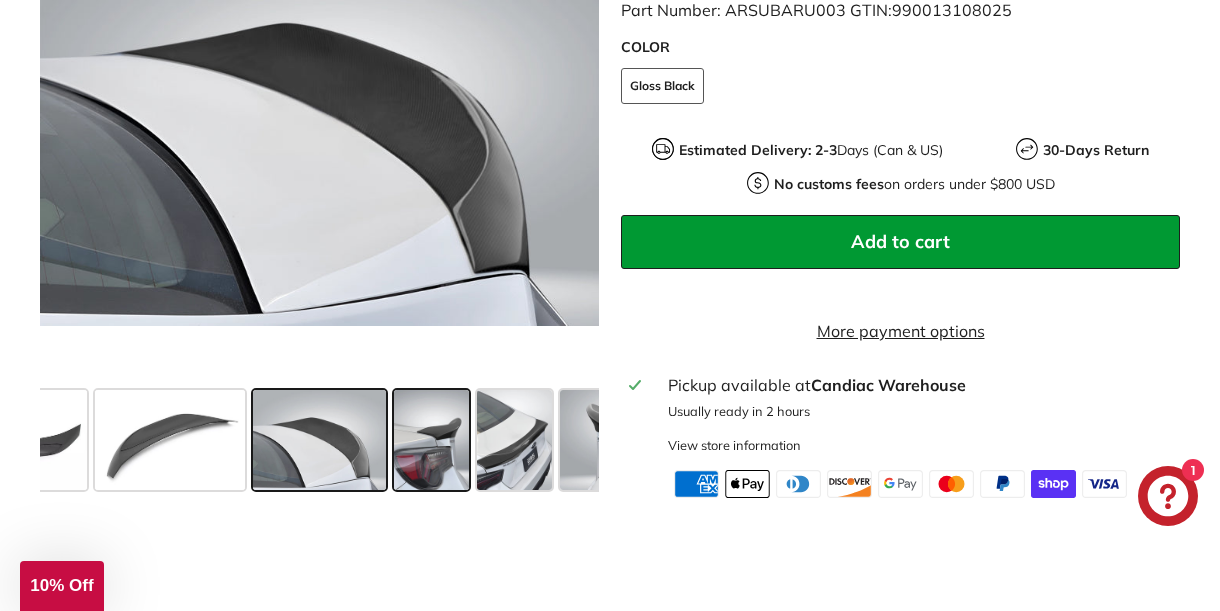 click at bounding box center (431, 440) 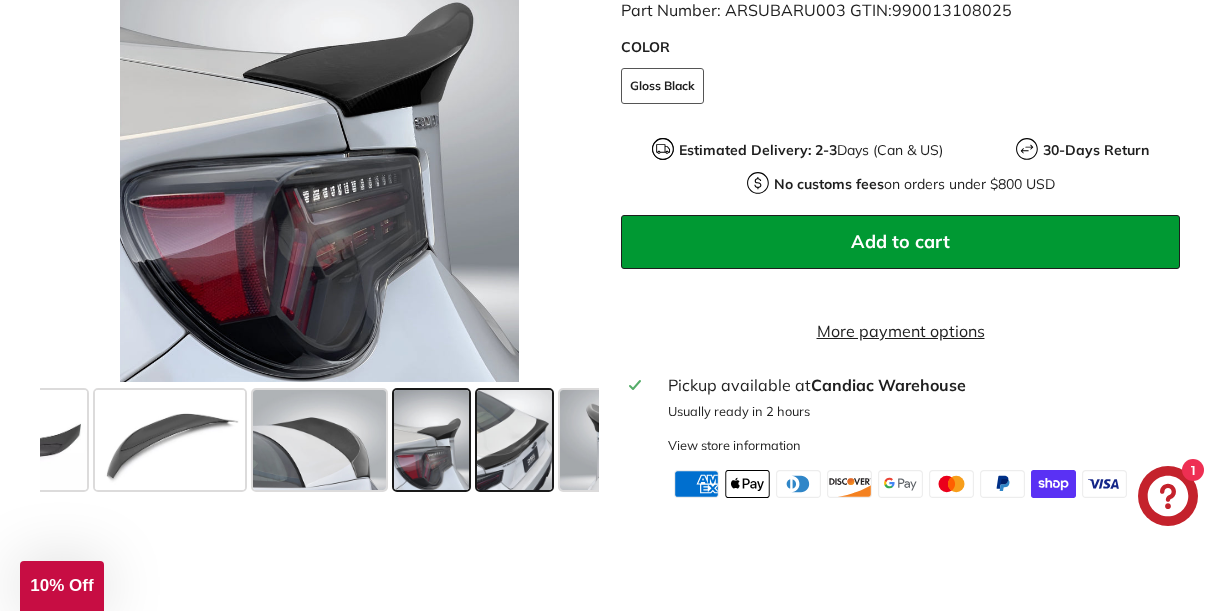 click at bounding box center (514, 440) 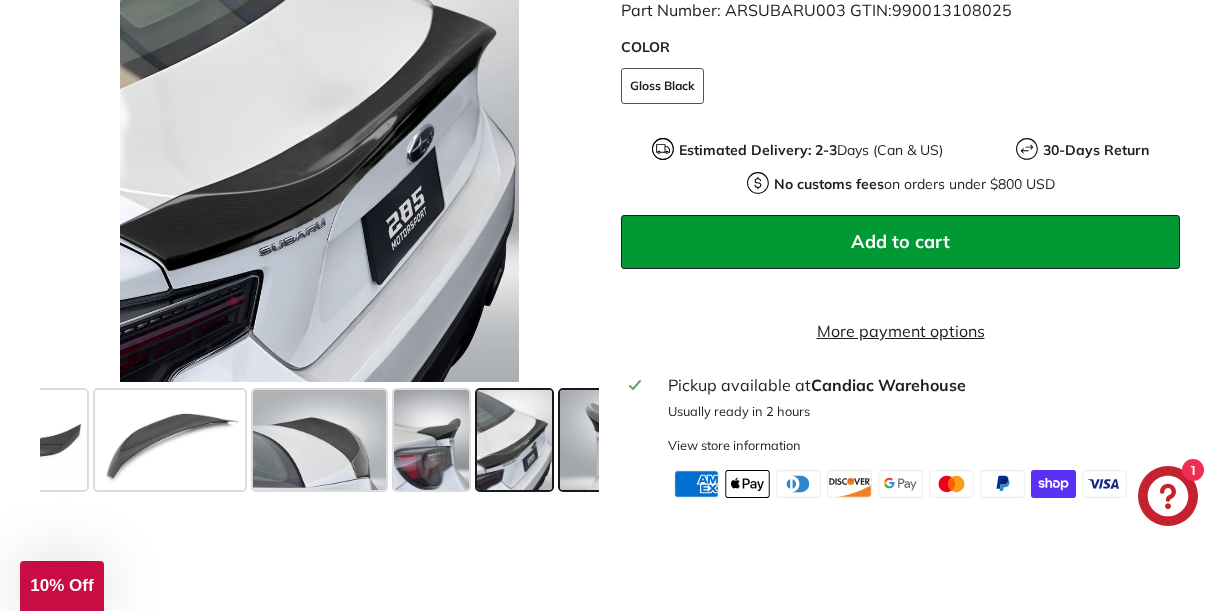 click at bounding box center [626, 440] 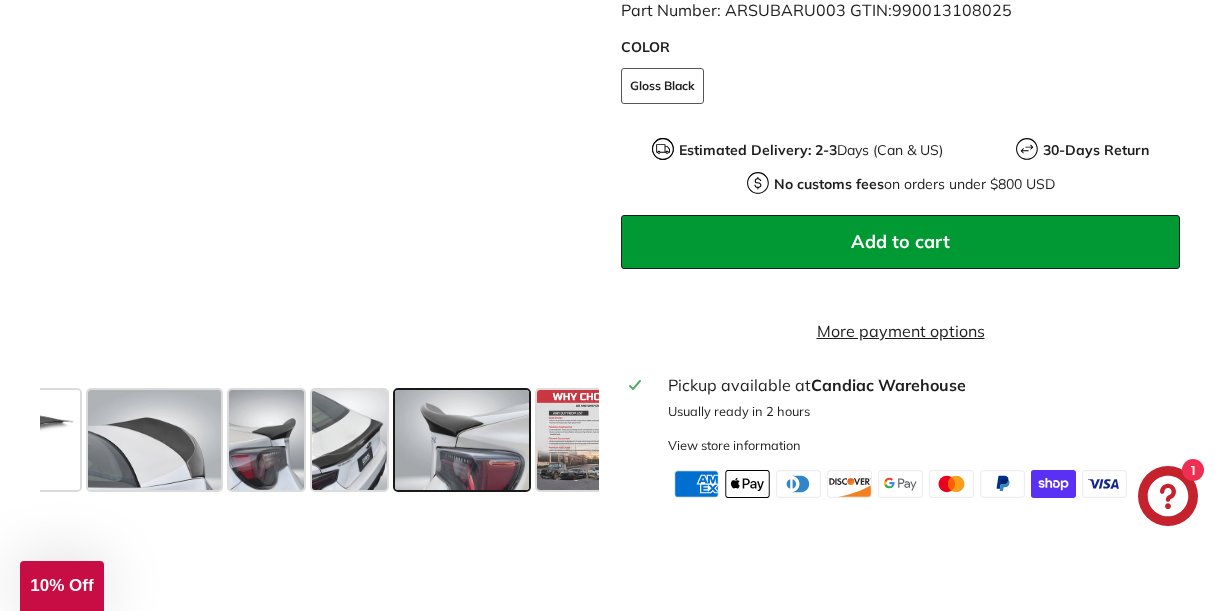 scroll, scrollTop: 0, scrollLeft: 425, axis: horizontal 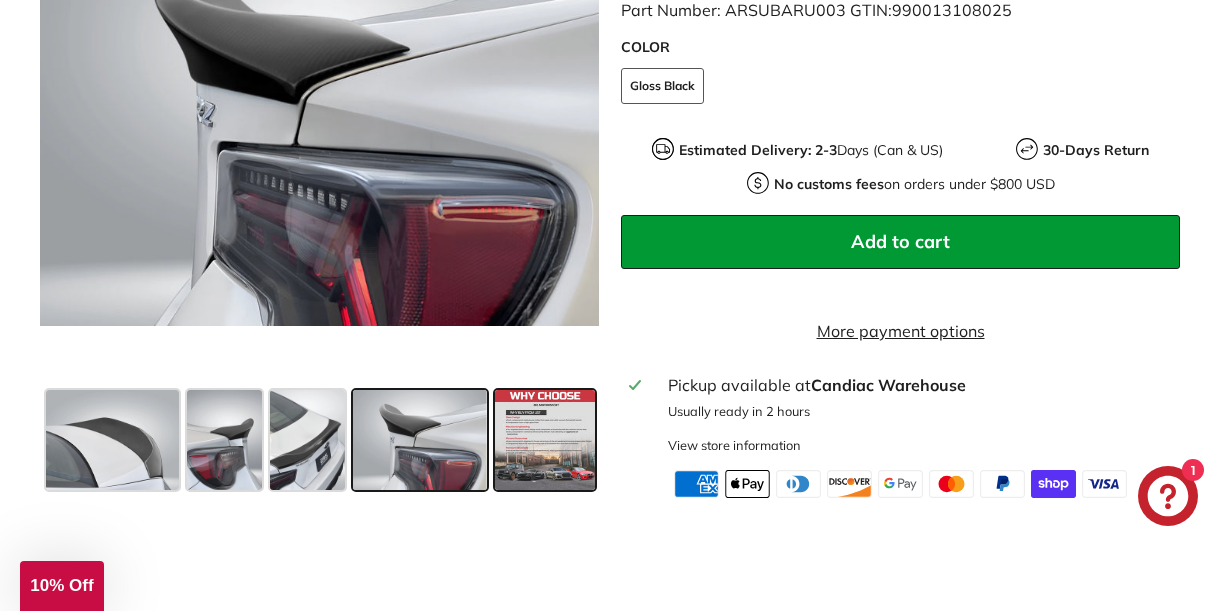 click at bounding box center [545, 440] 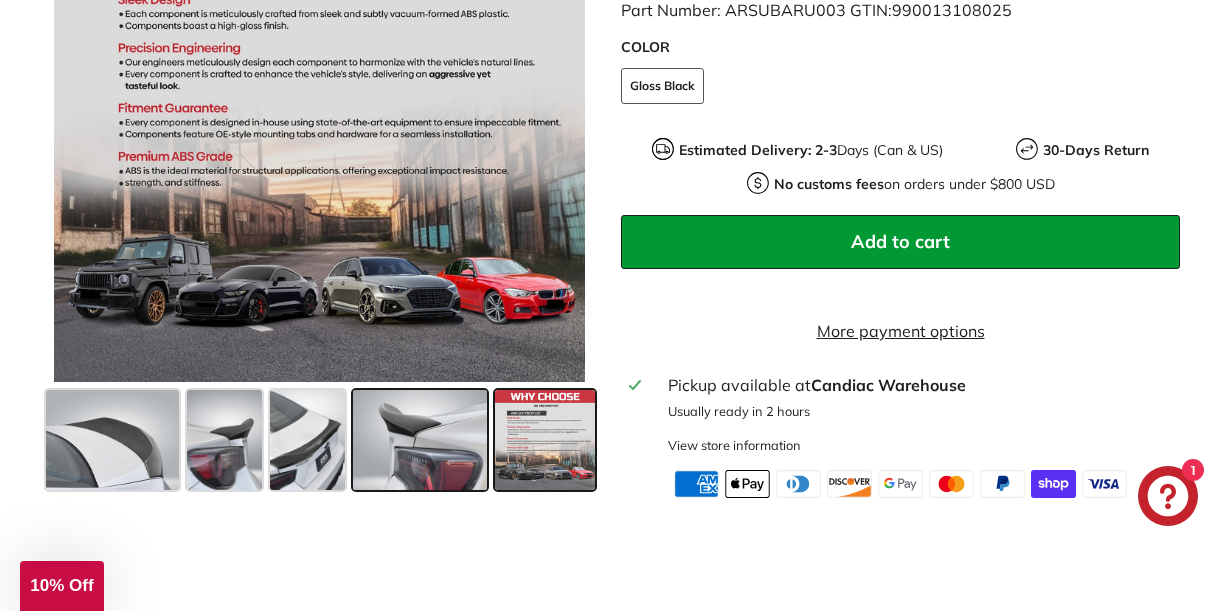 click at bounding box center (419, 440) 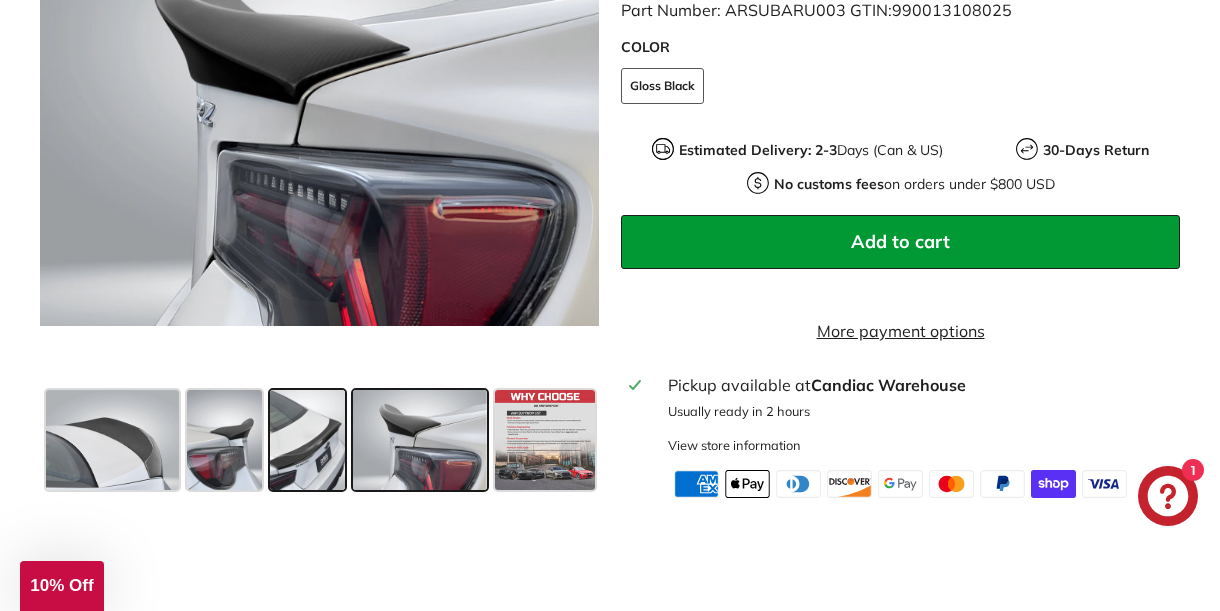 click at bounding box center (307, 440) 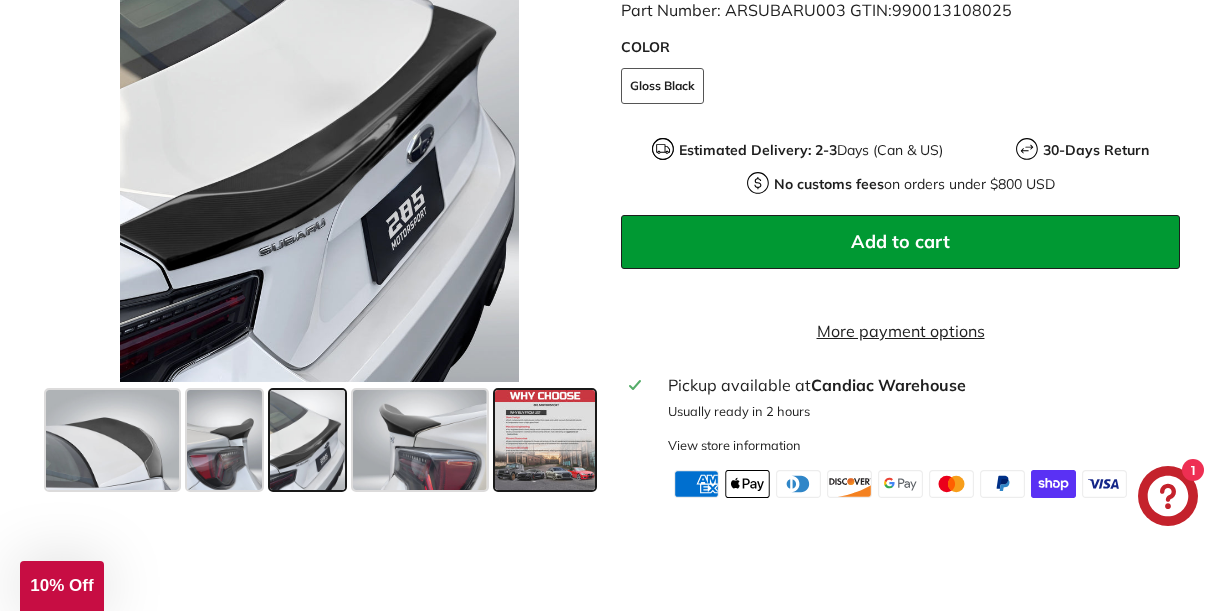 click at bounding box center [545, 440] 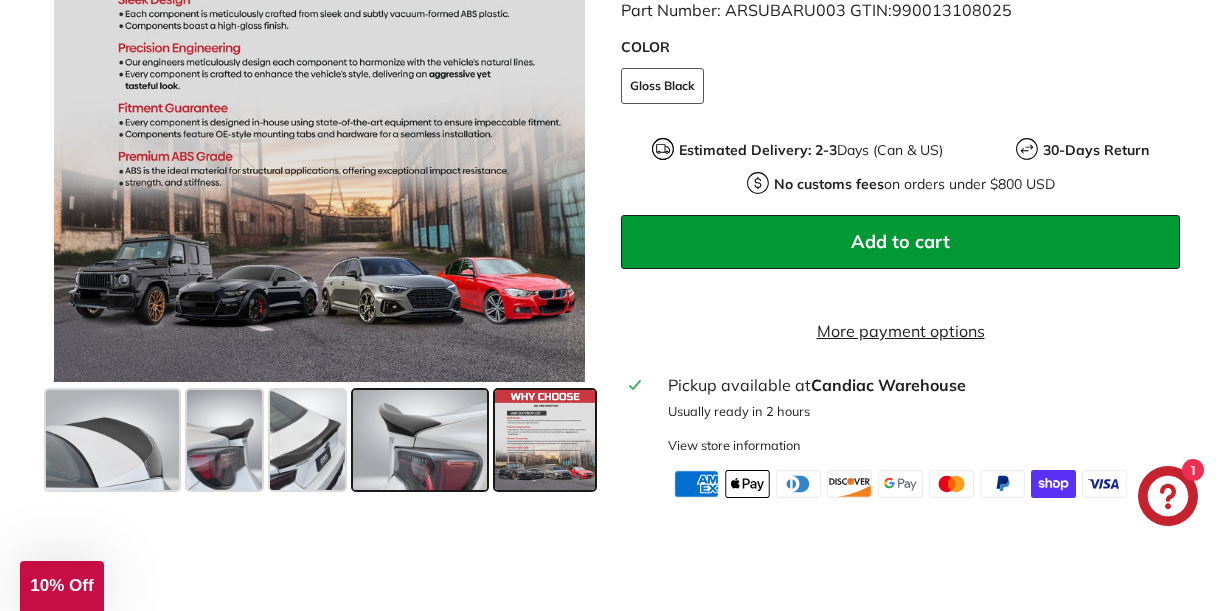 click at bounding box center (419, 440) 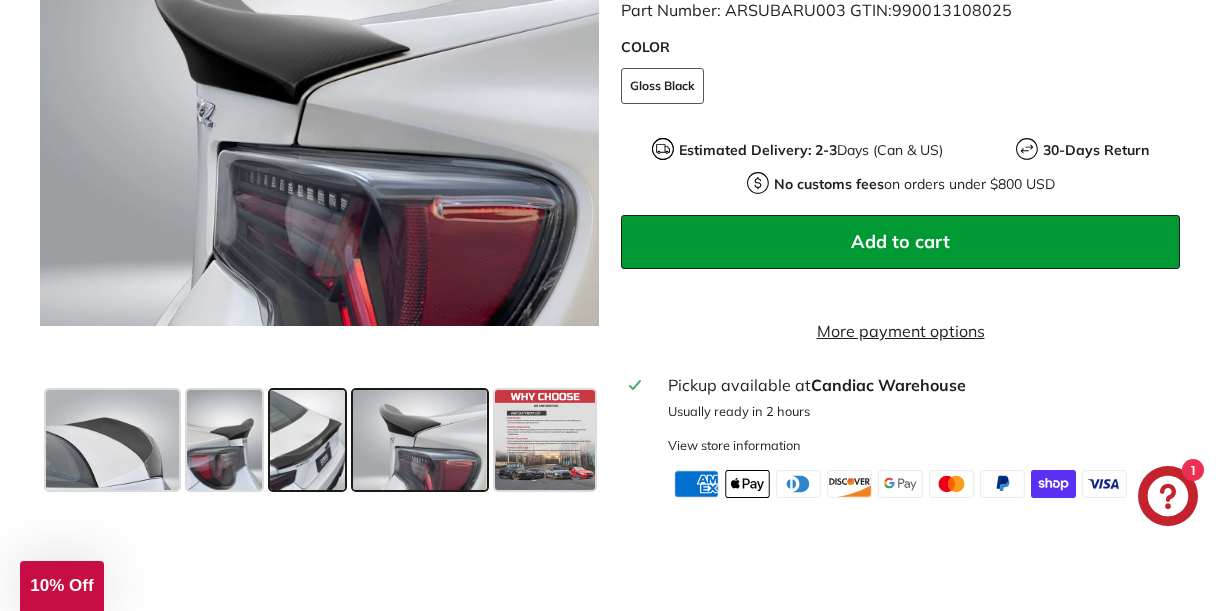 click at bounding box center (307, 440) 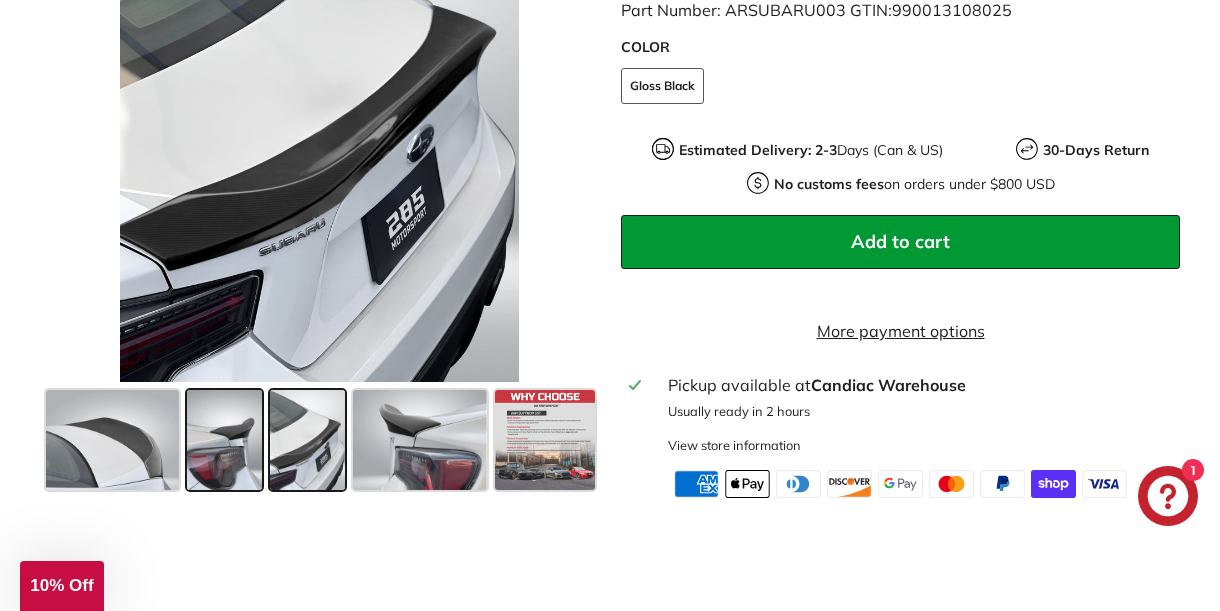 click at bounding box center (224, 440) 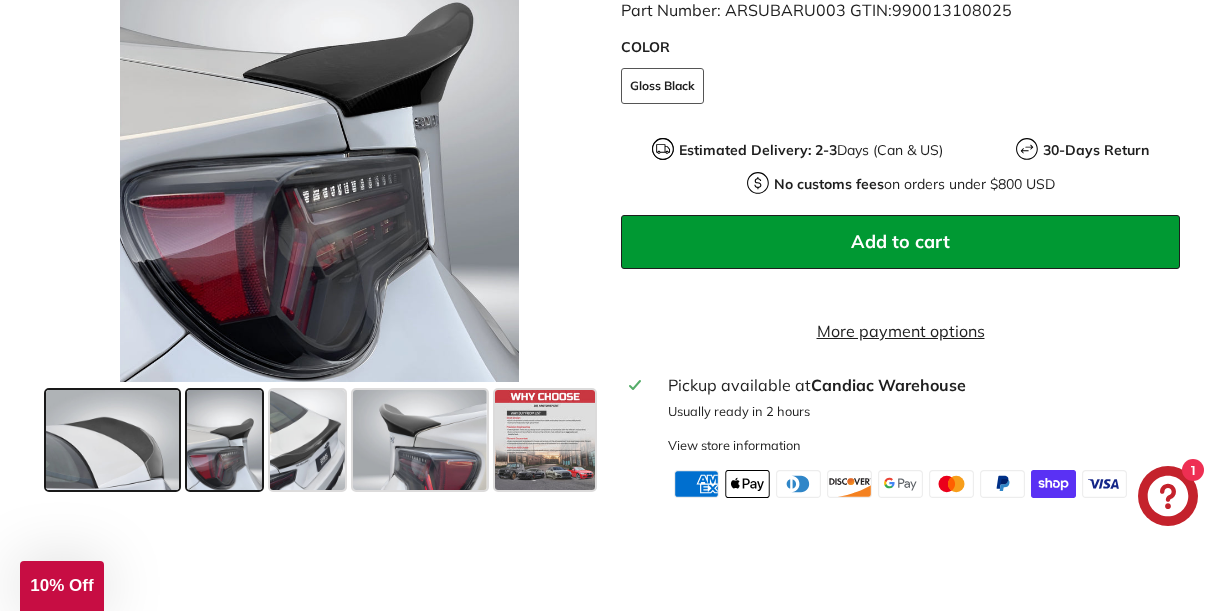 click at bounding box center [112, 440] 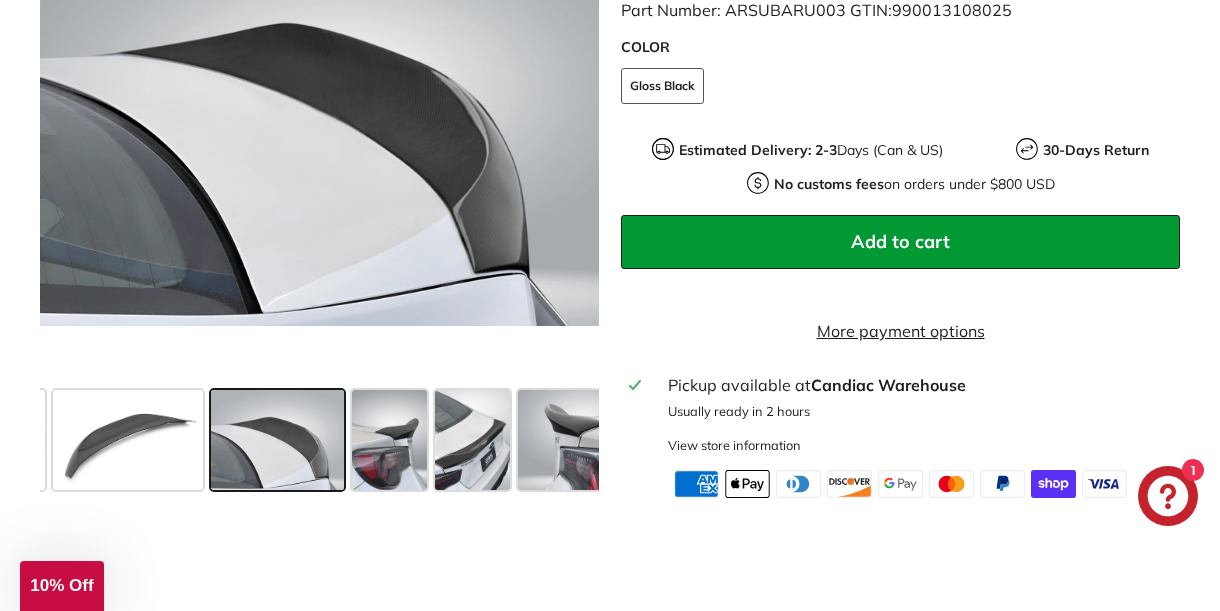 scroll, scrollTop: 0, scrollLeft: 218, axis: horizontal 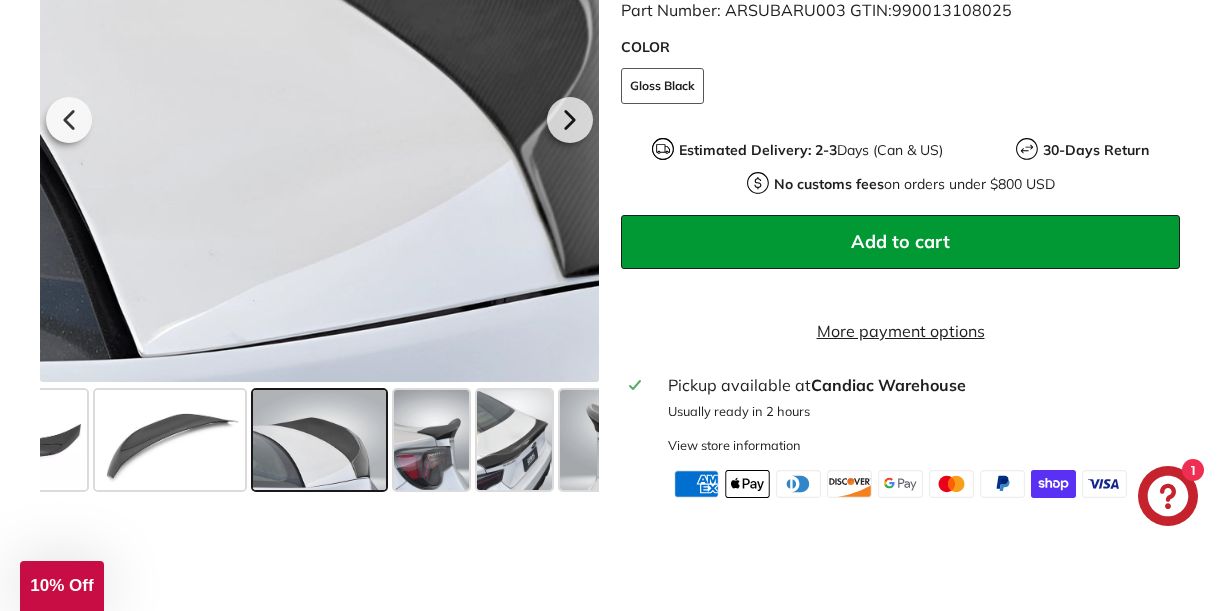 click at bounding box center [319, 116] 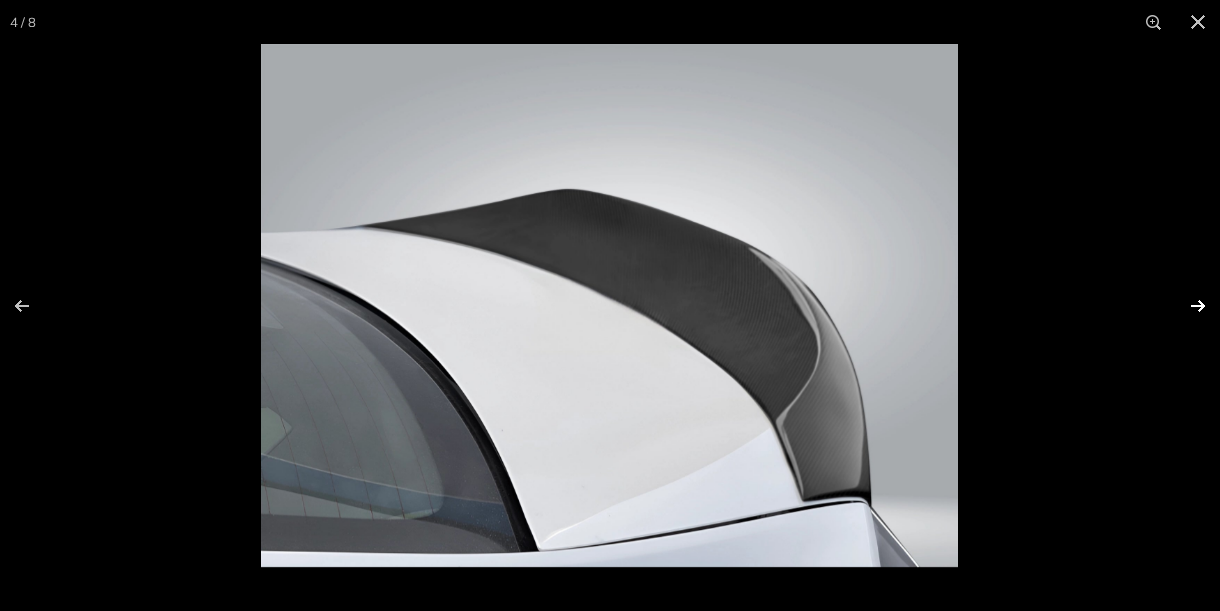 click at bounding box center (1185, 306) 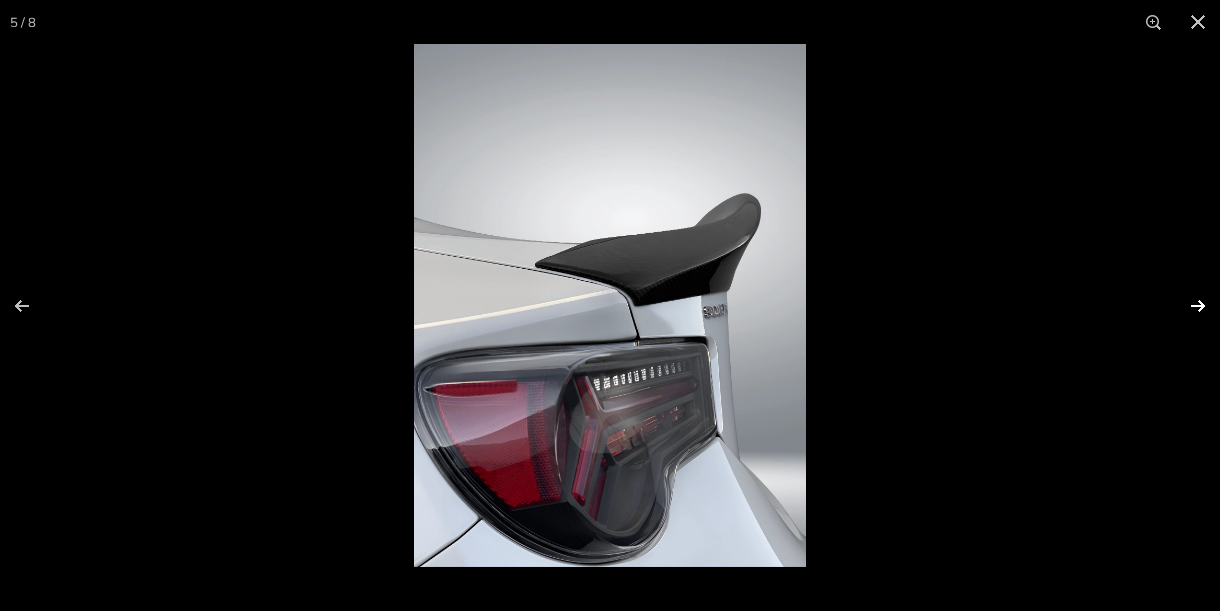 click at bounding box center (1185, 306) 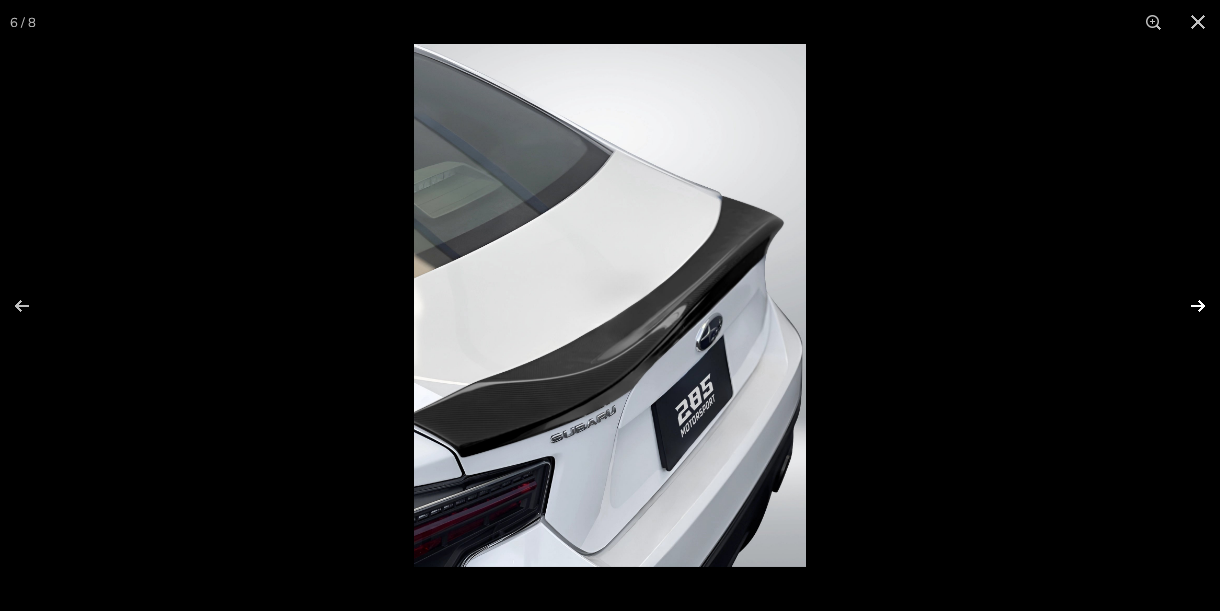click at bounding box center [1185, 306] 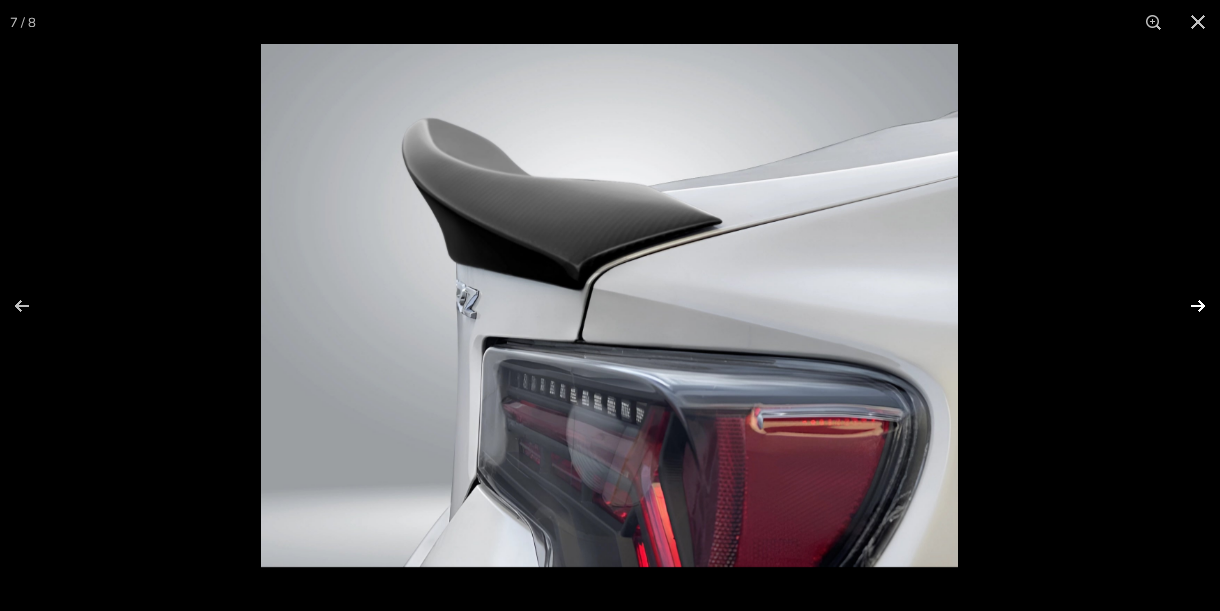 scroll, scrollTop: 0, scrollLeft: 425, axis: horizontal 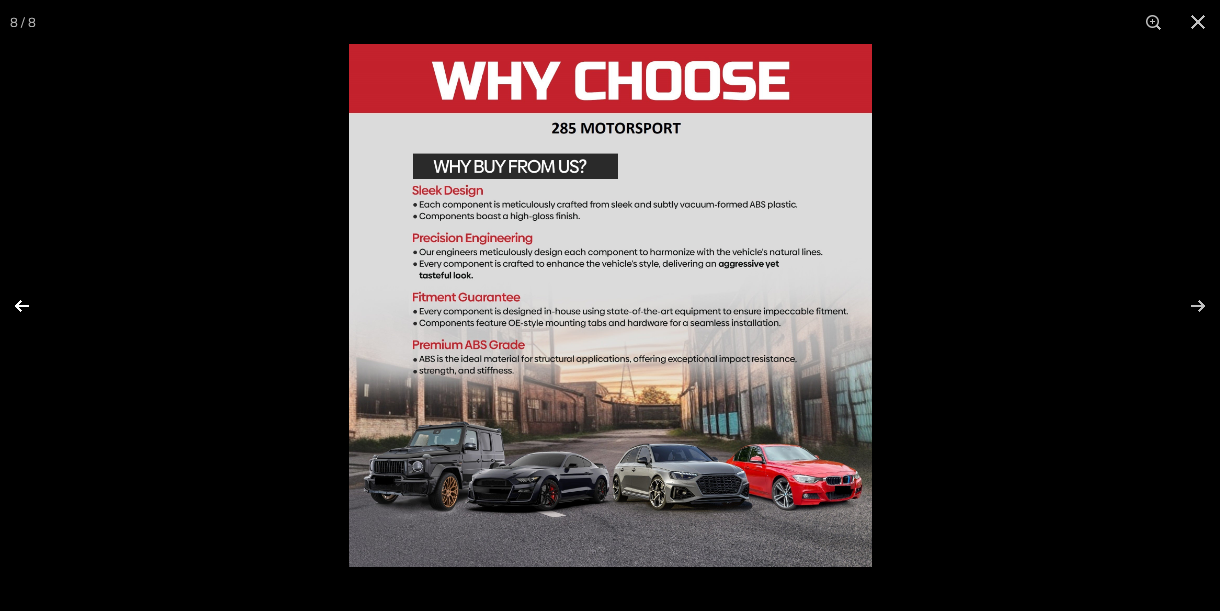 click at bounding box center (35, 306) 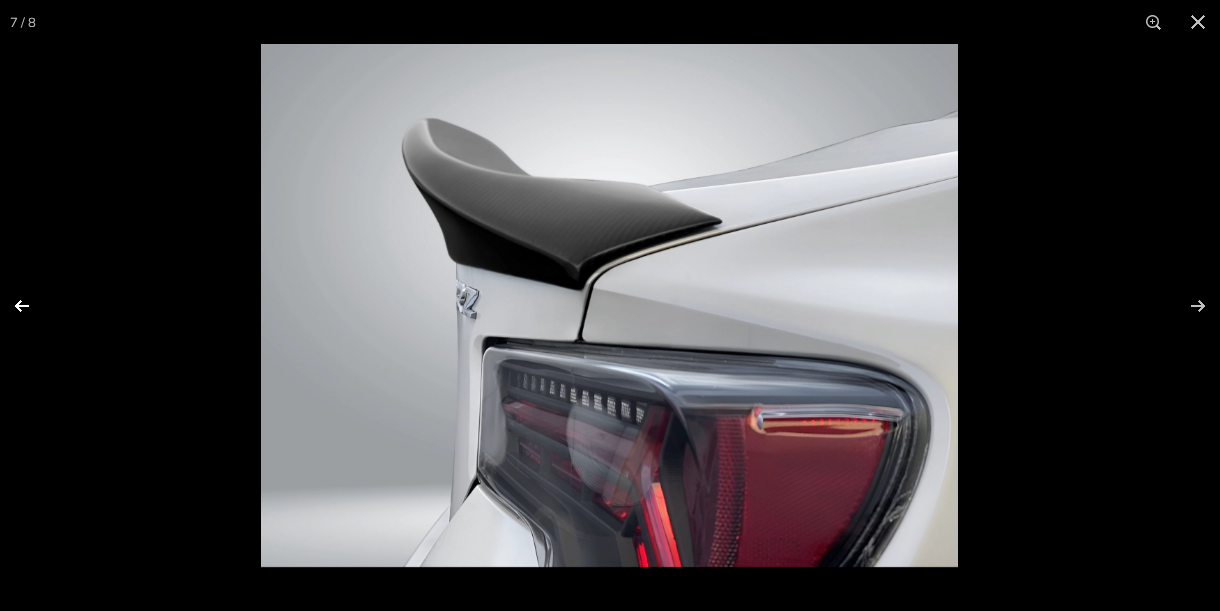 click at bounding box center [35, 306] 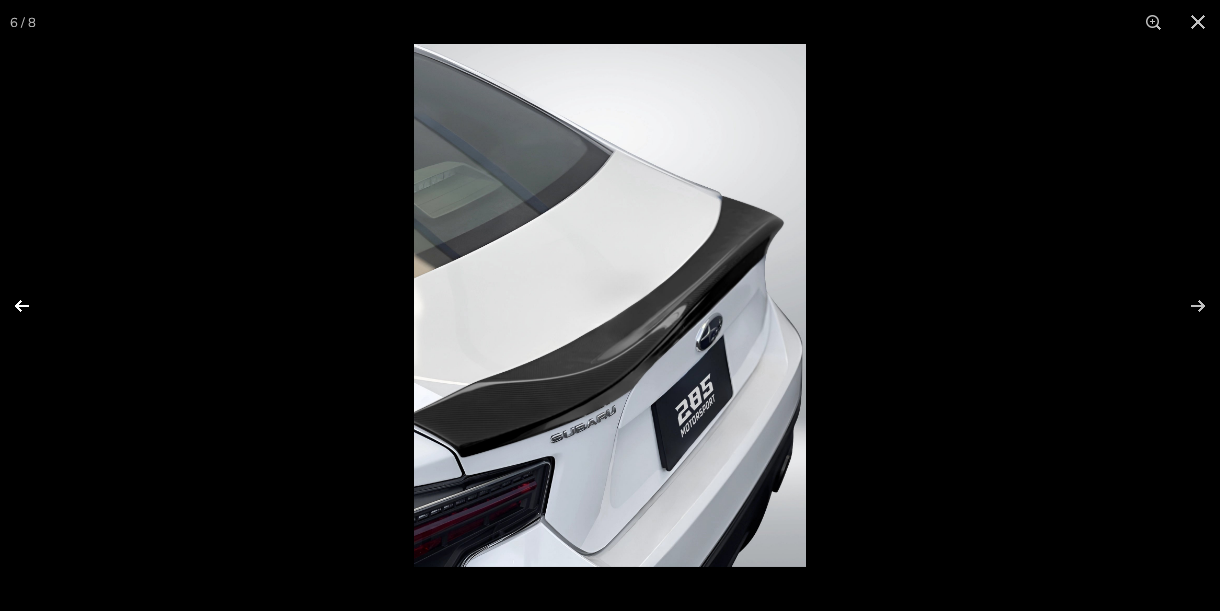 click at bounding box center [35, 306] 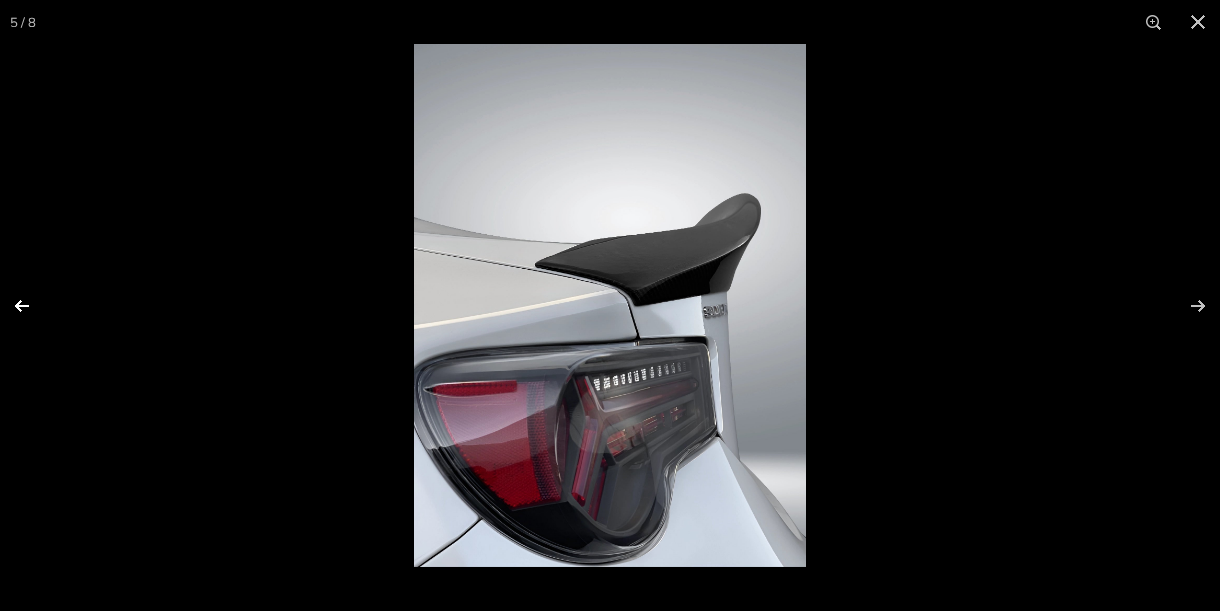 click at bounding box center (35, 306) 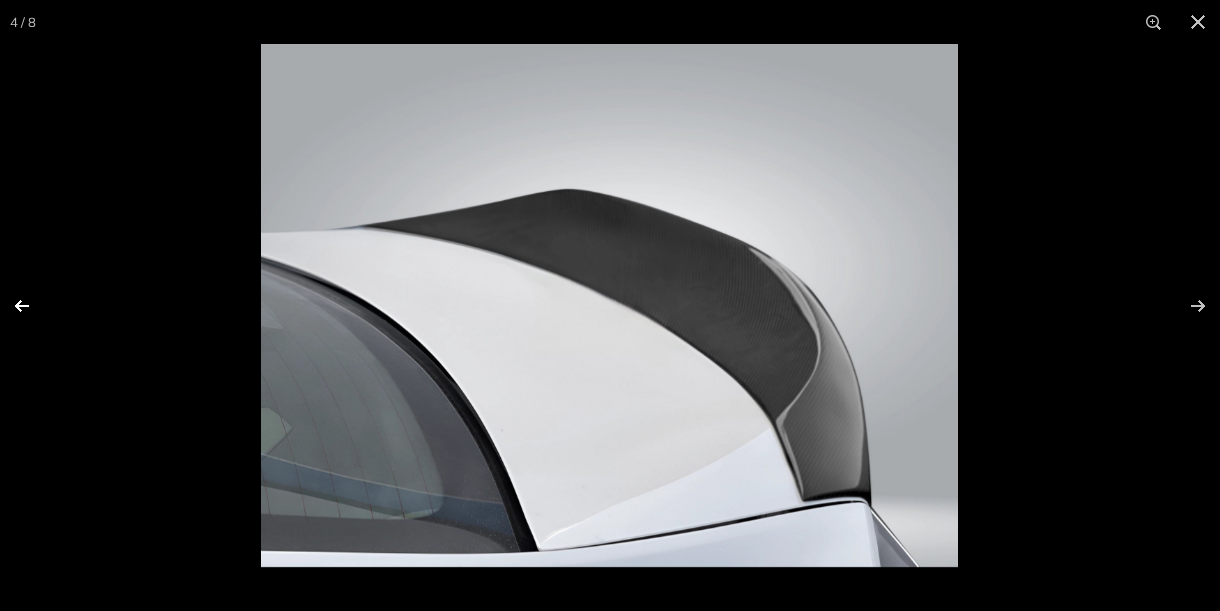scroll, scrollTop: 0, scrollLeft: 218, axis: horizontal 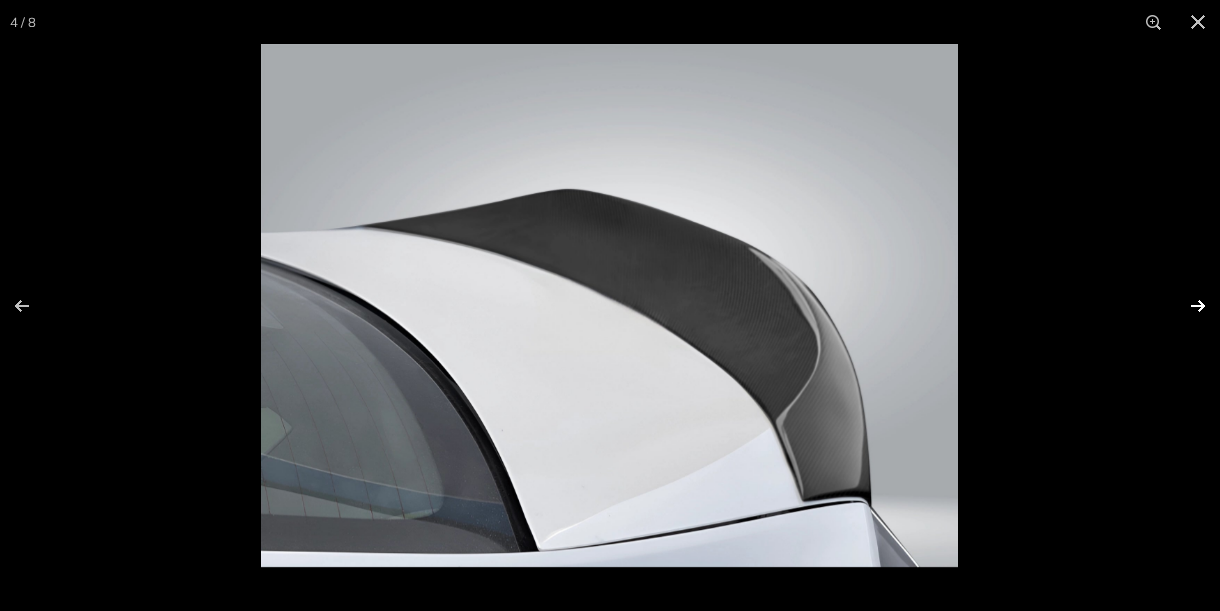 click at bounding box center (1185, 306) 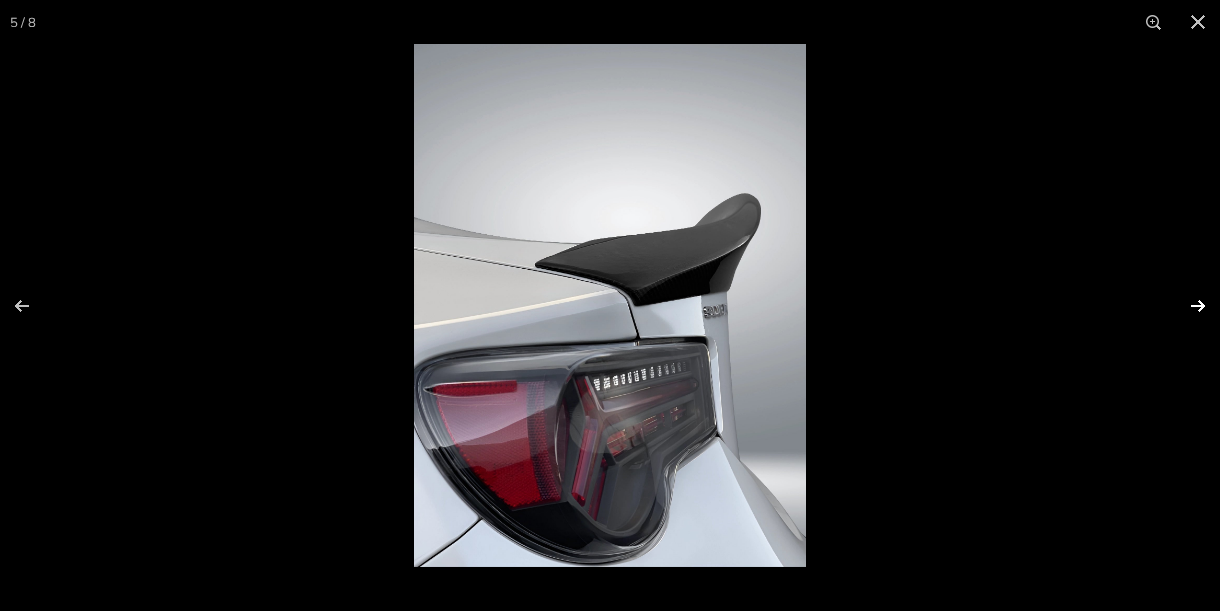 click at bounding box center (1185, 306) 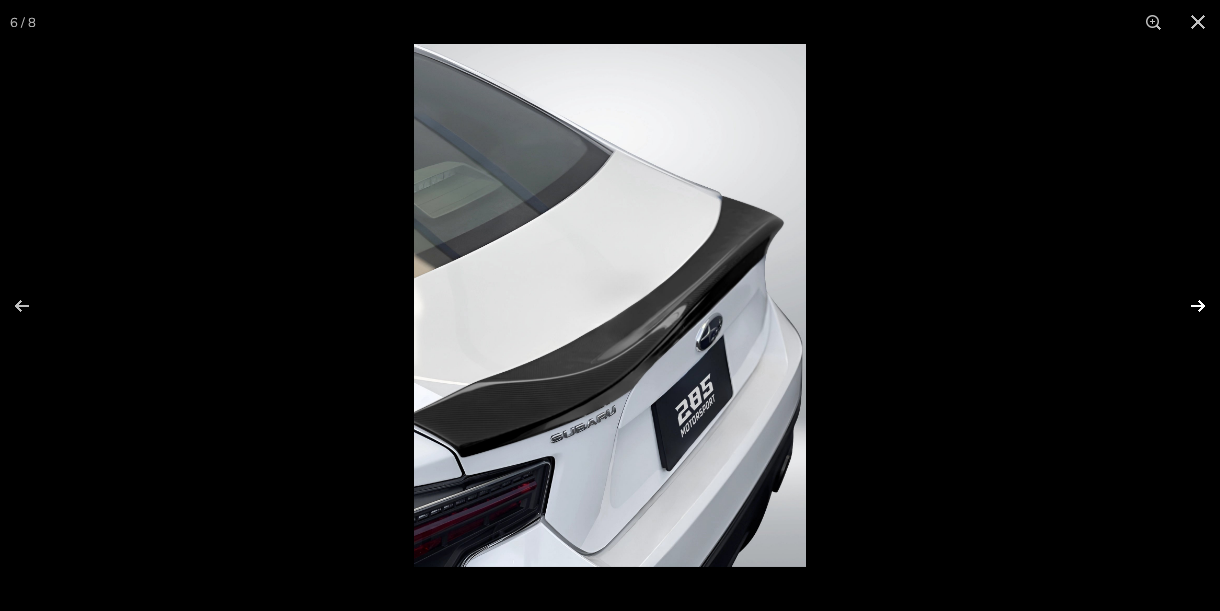 click at bounding box center [1185, 306] 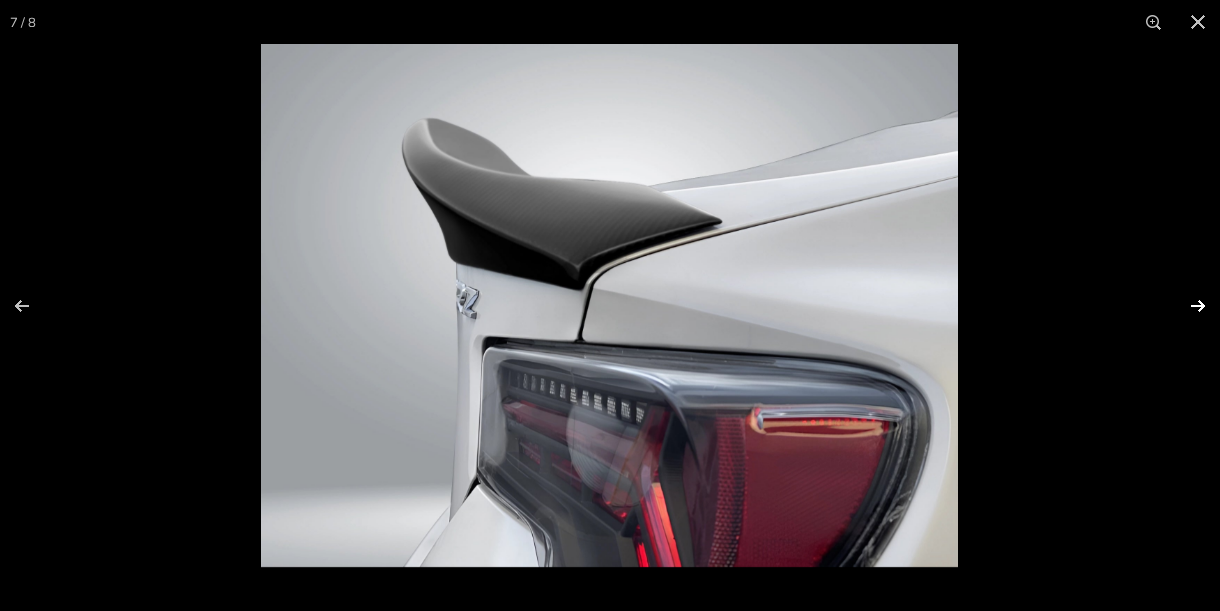 scroll, scrollTop: 0, scrollLeft: 425, axis: horizontal 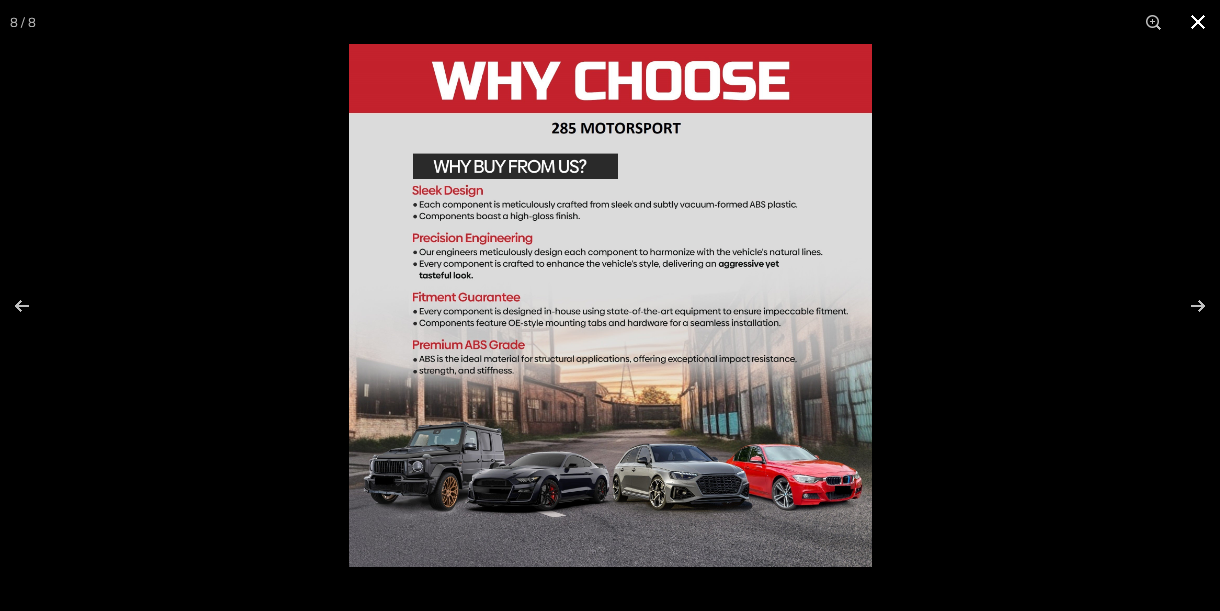 click at bounding box center [1198, 22] 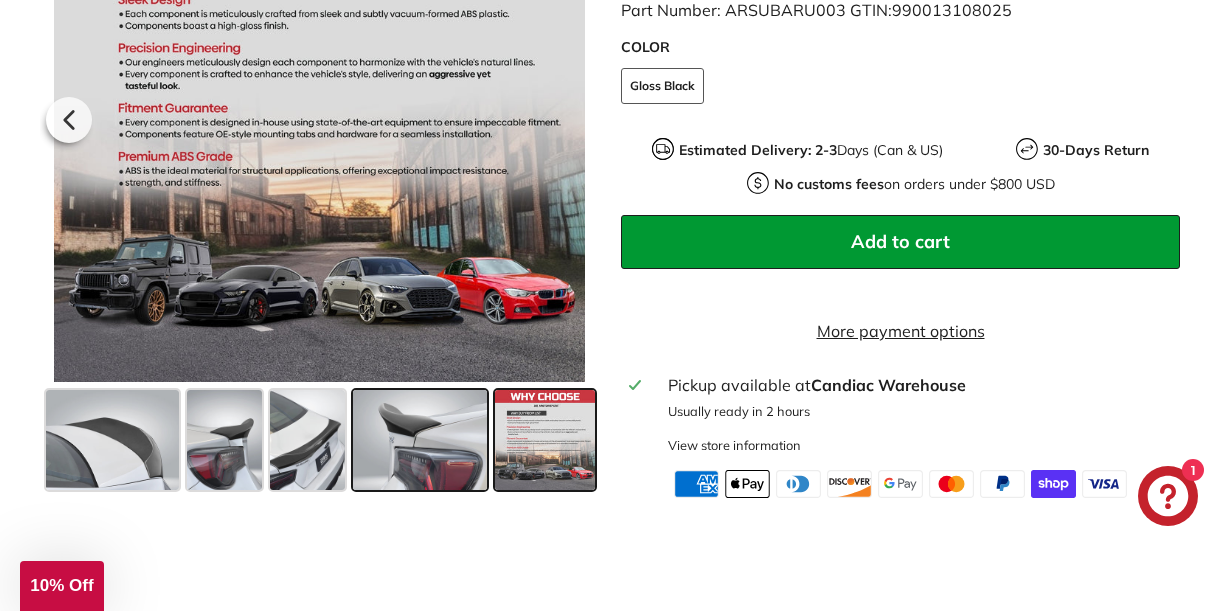 click at bounding box center (419, 440) 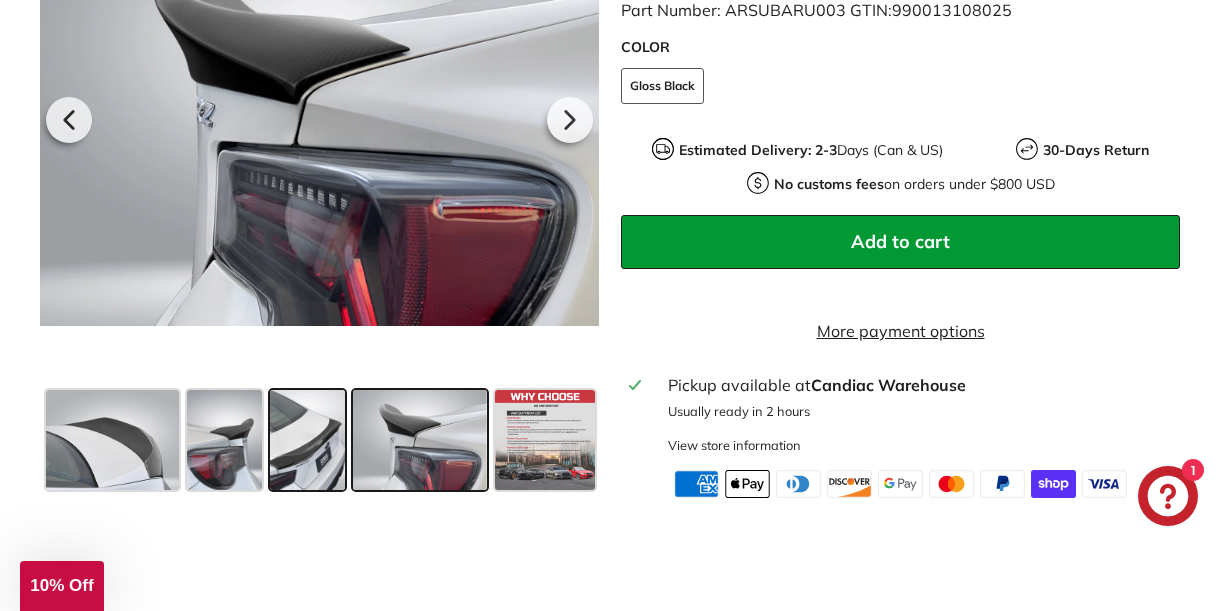 click at bounding box center (307, 440) 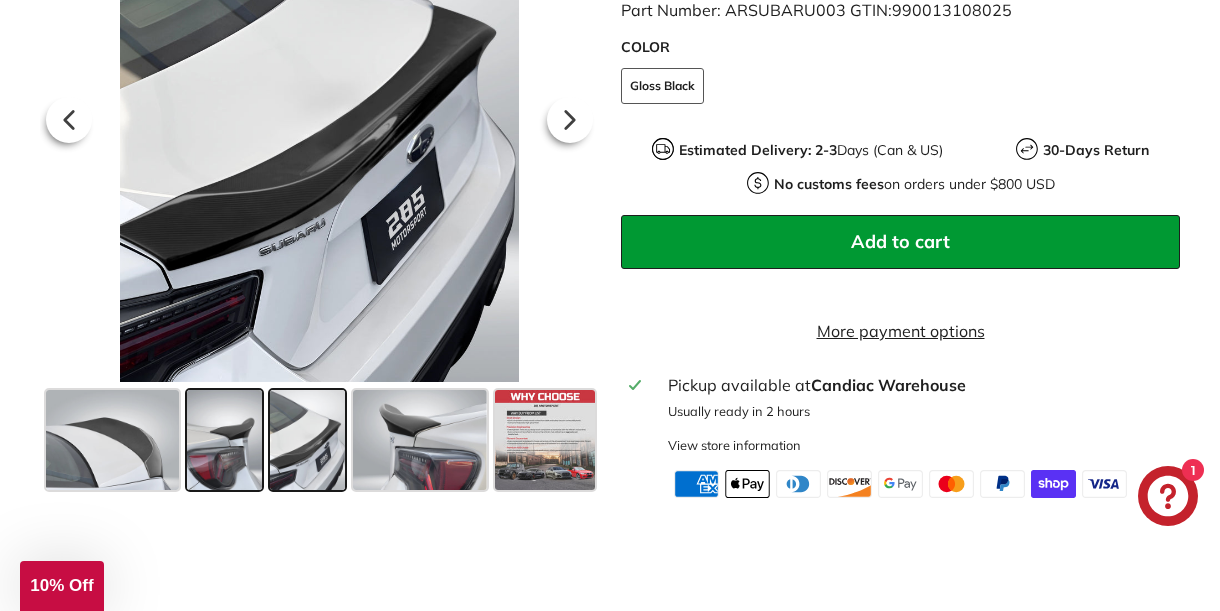 click at bounding box center [224, 440] 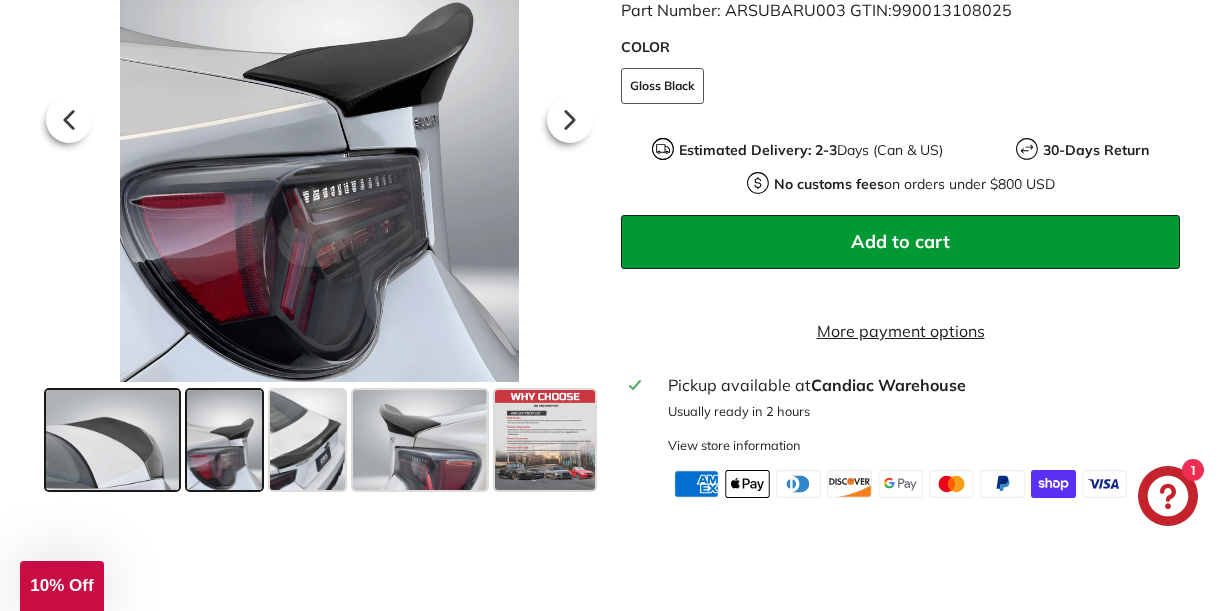 click at bounding box center [112, 440] 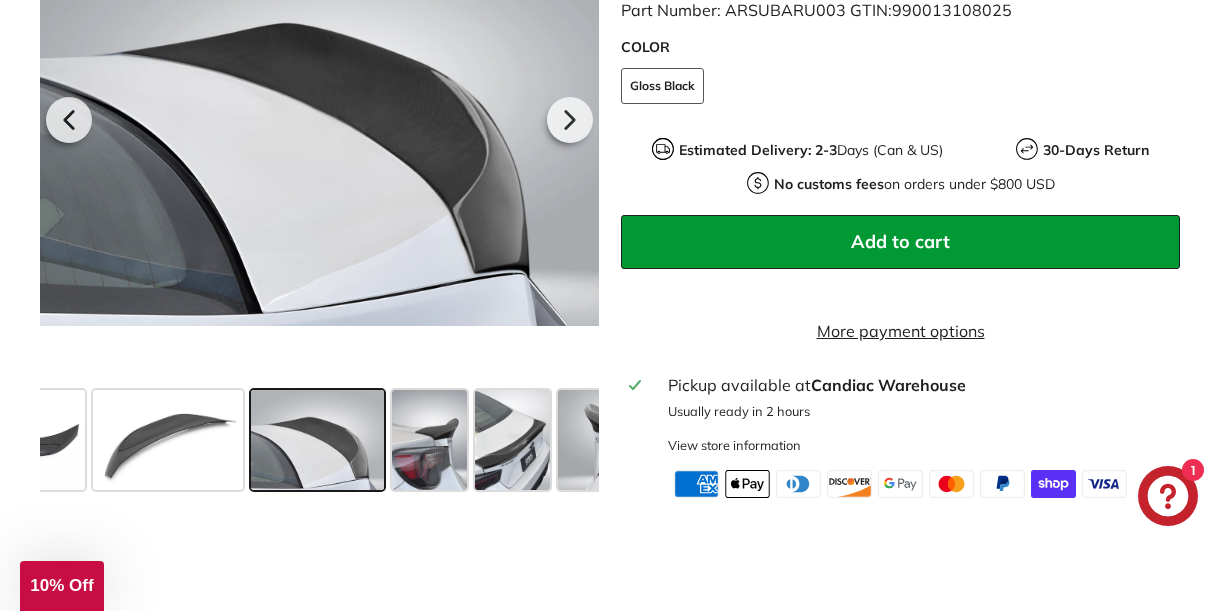scroll, scrollTop: 0, scrollLeft: 218, axis: horizontal 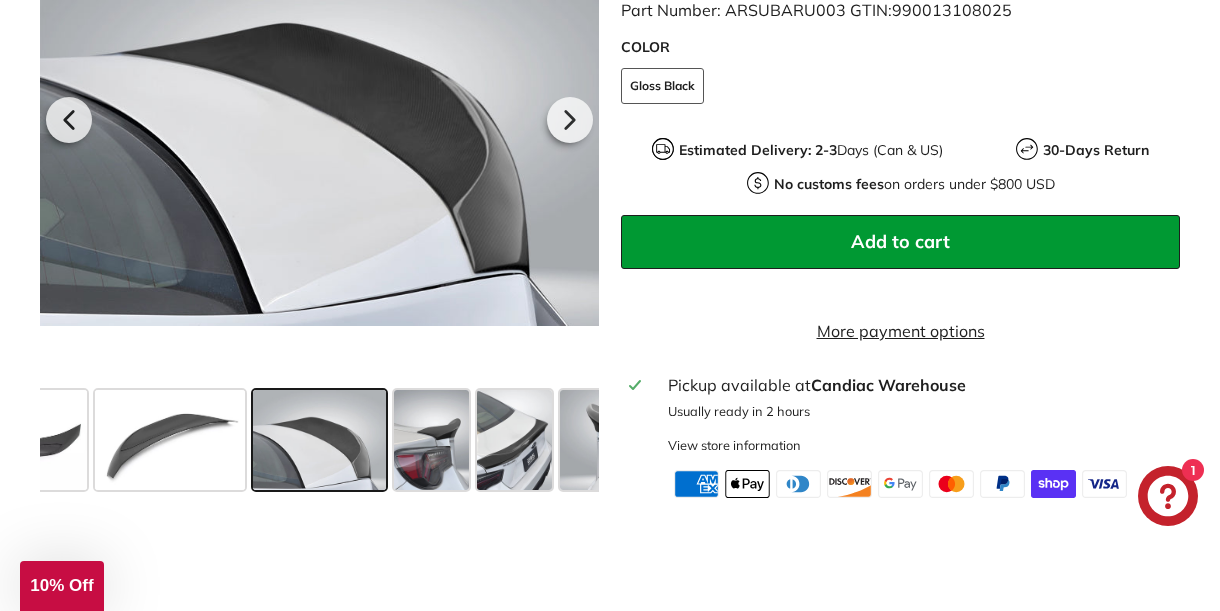 click at bounding box center (170, 440) 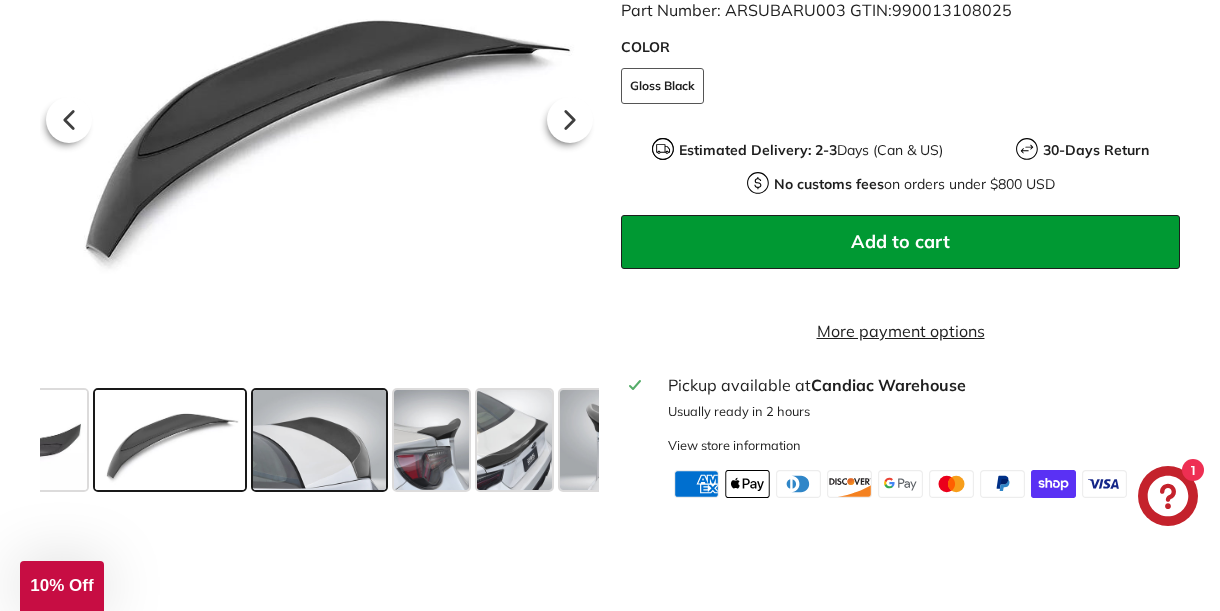 click at bounding box center [319, 440] 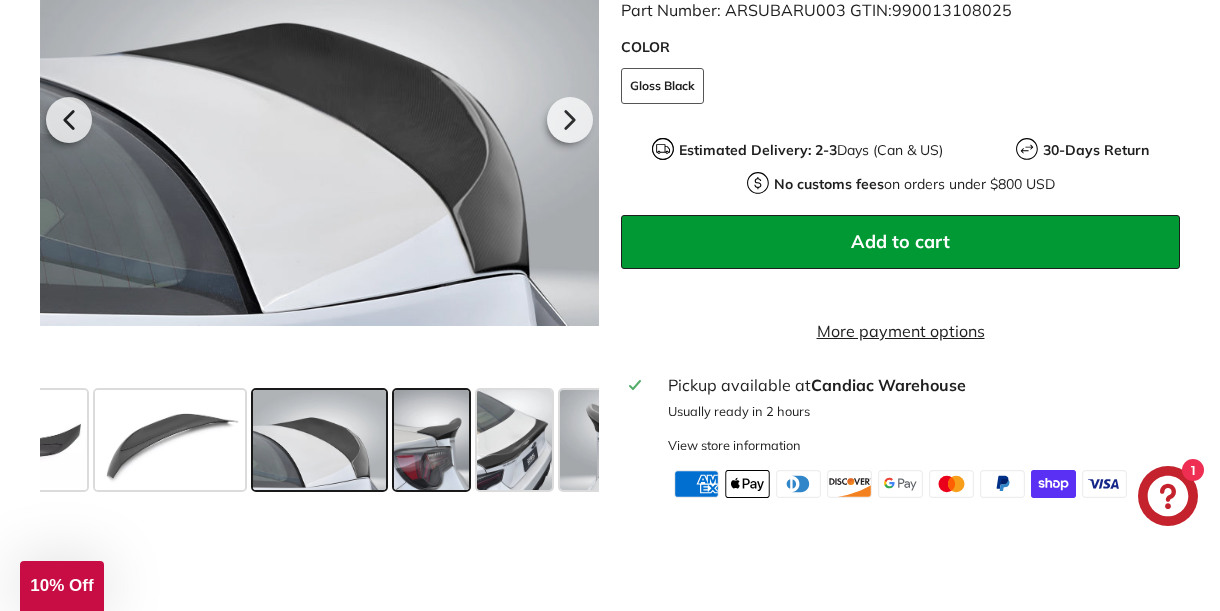 click at bounding box center (431, 440) 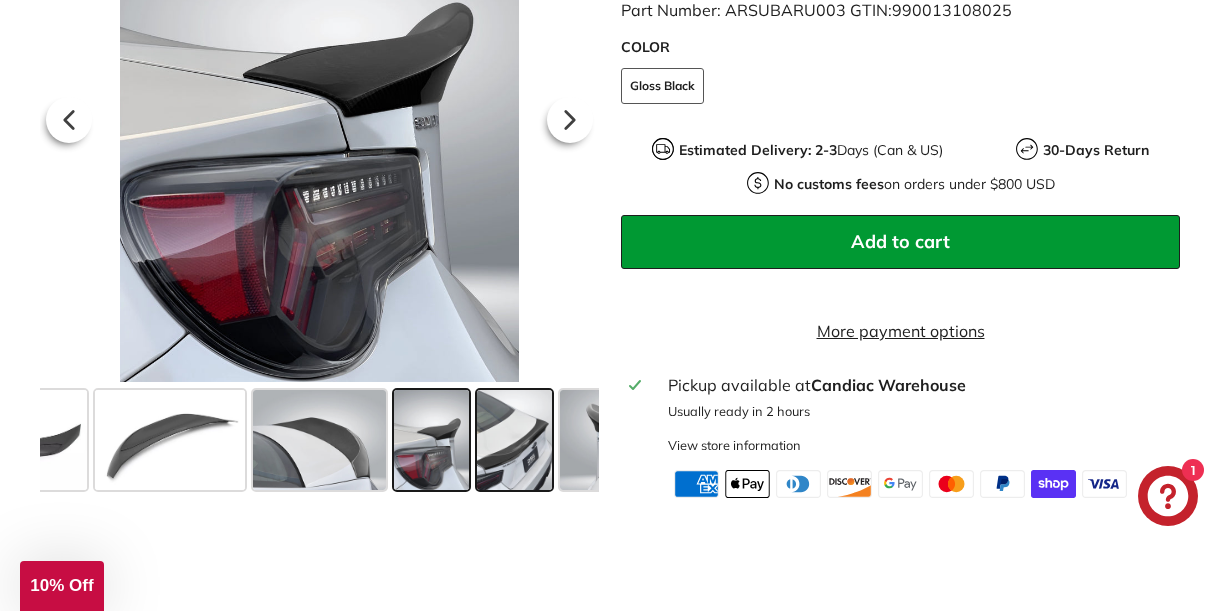 click at bounding box center (514, 440) 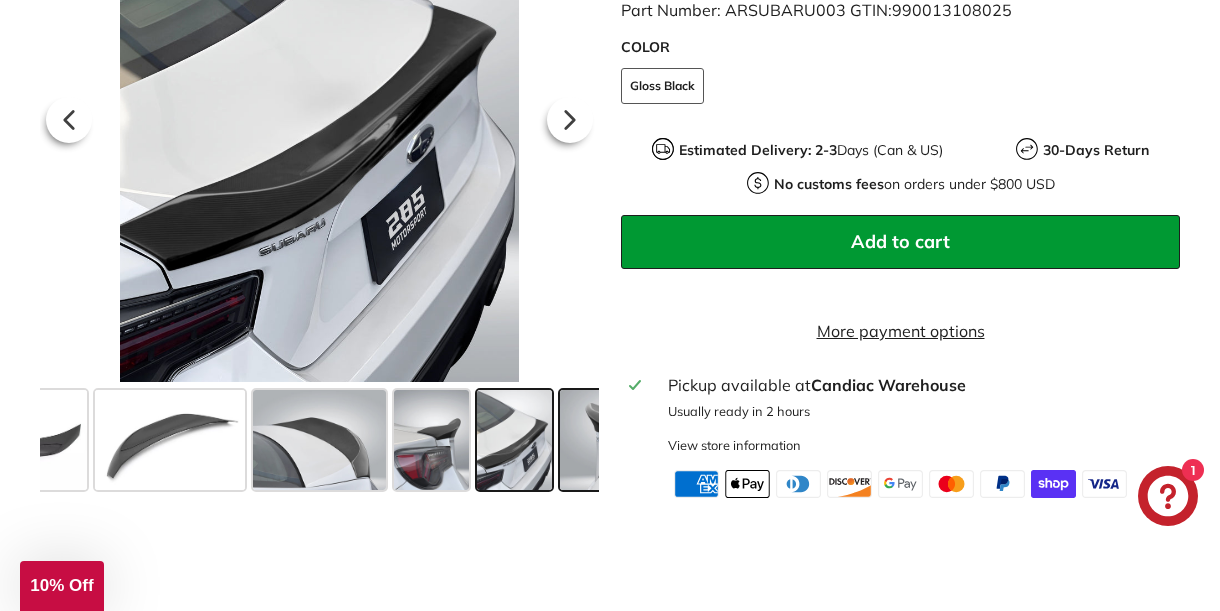 click at bounding box center (626, 440) 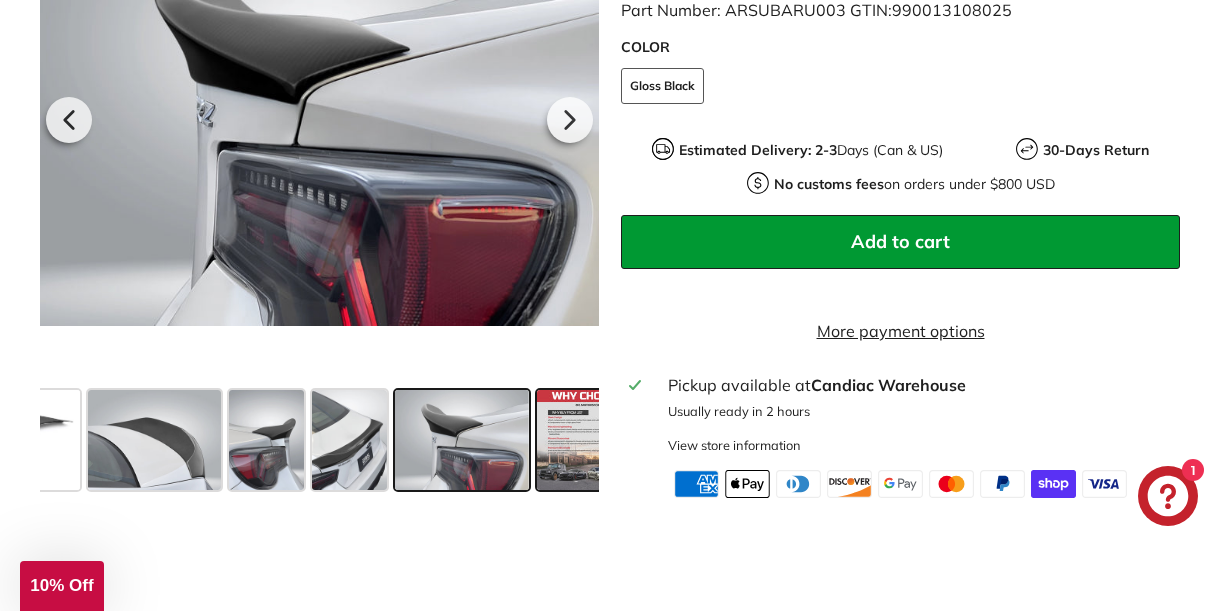 scroll, scrollTop: 0, scrollLeft: 425, axis: horizontal 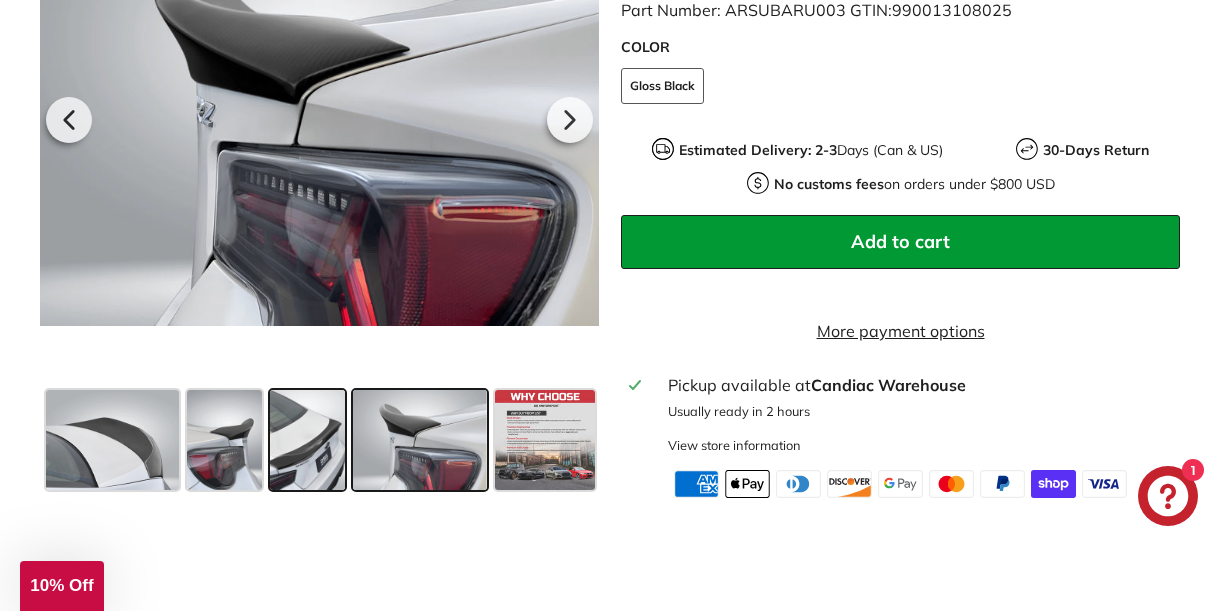 click at bounding box center (307, 440) 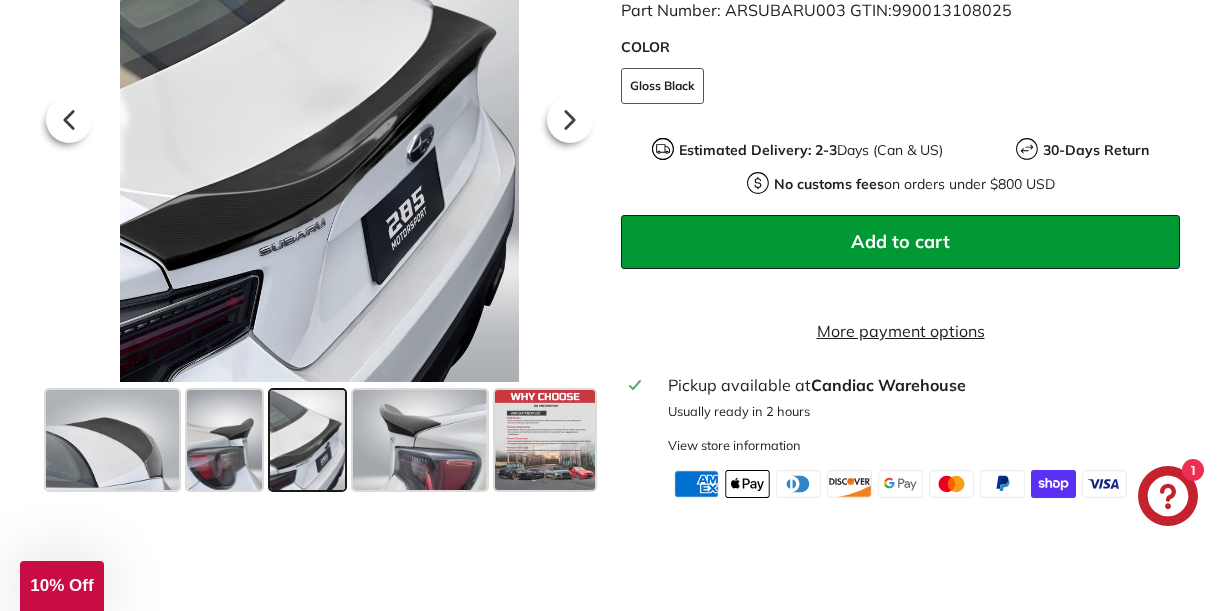 click at bounding box center [307, 440] 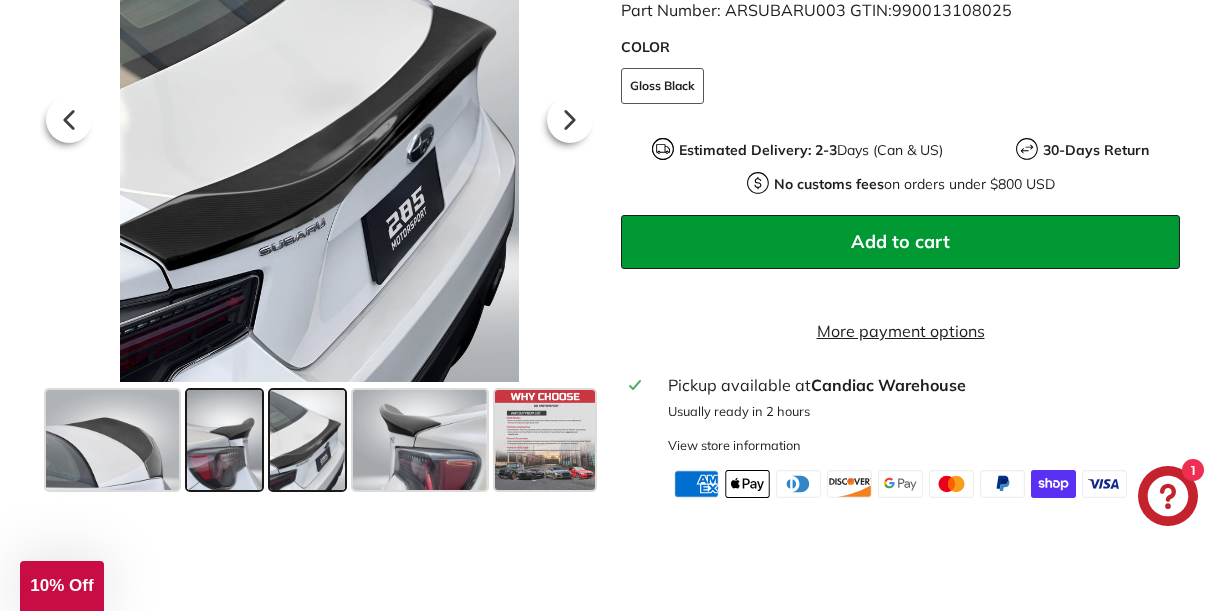 click at bounding box center [224, 440] 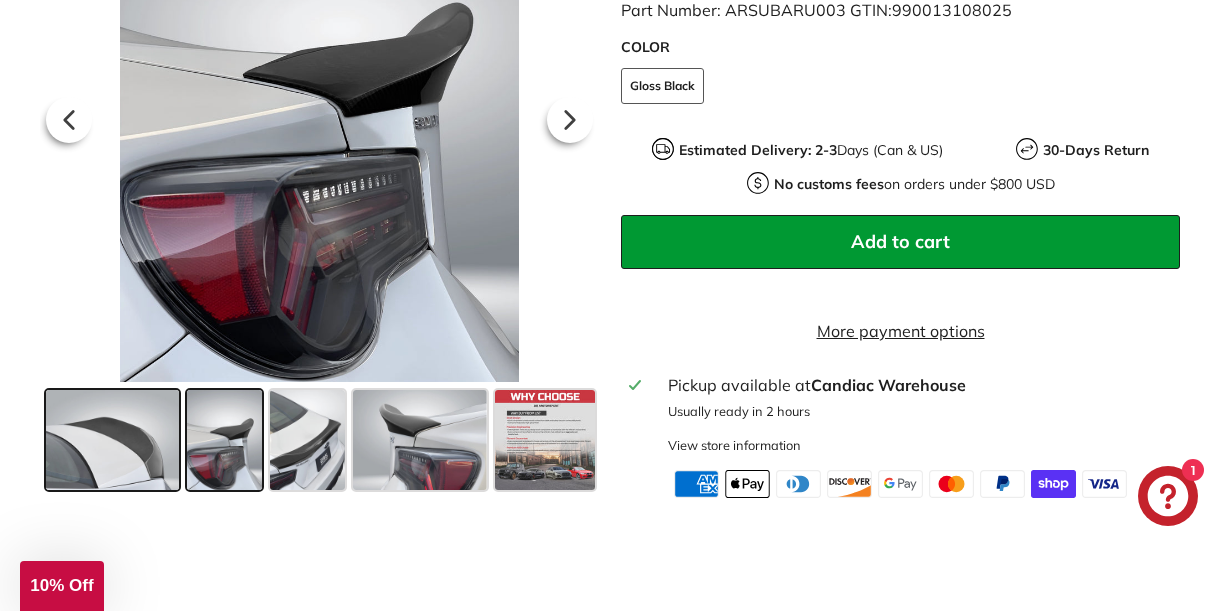 click at bounding box center (112, 440) 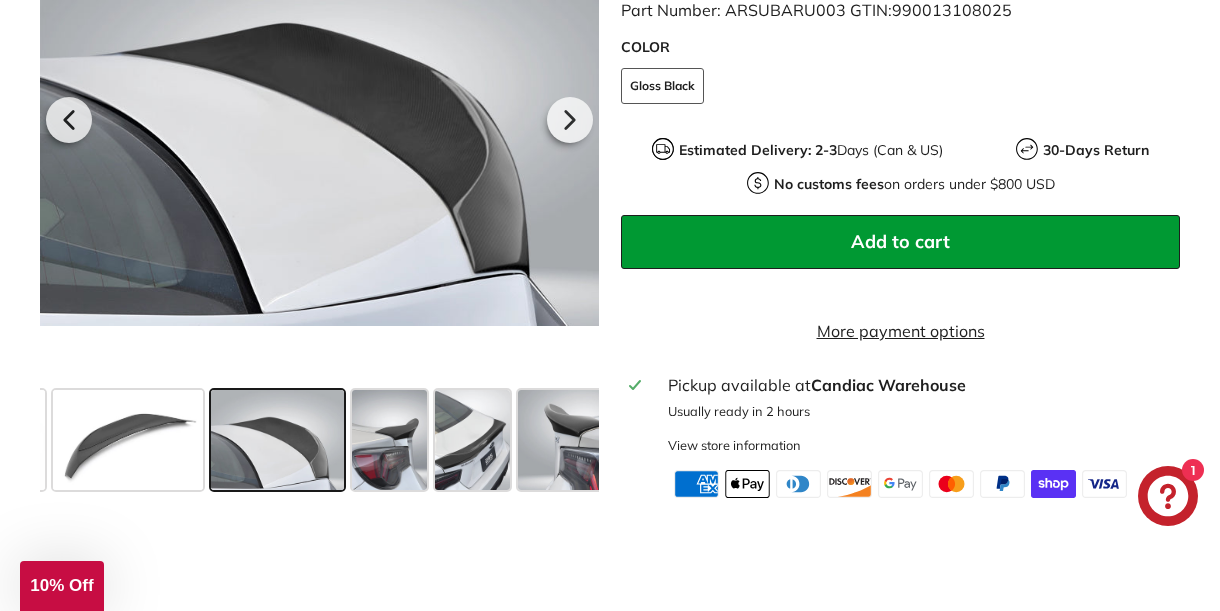 scroll, scrollTop: 0, scrollLeft: 218, axis: horizontal 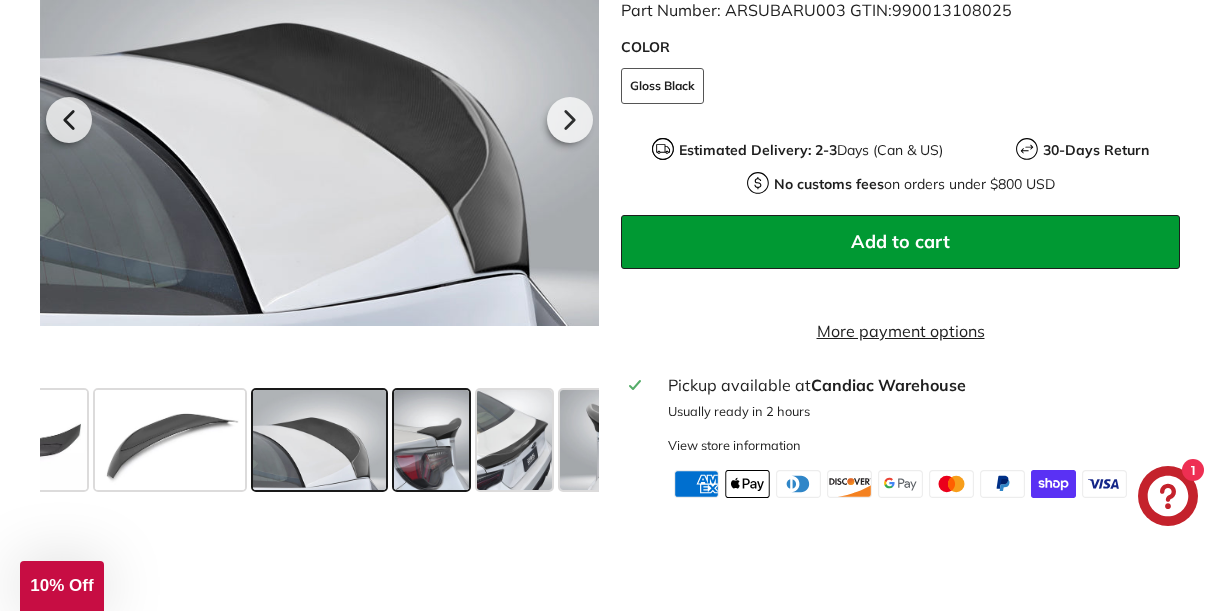 click at bounding box center [431, 440] 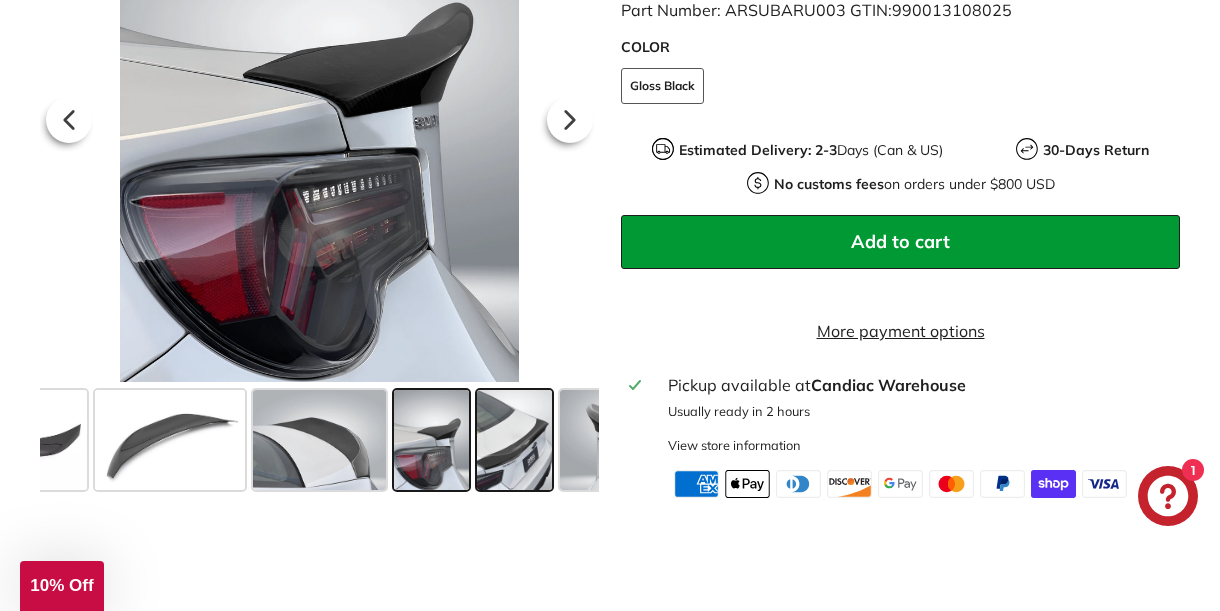 click at bounding box center (514, 440) 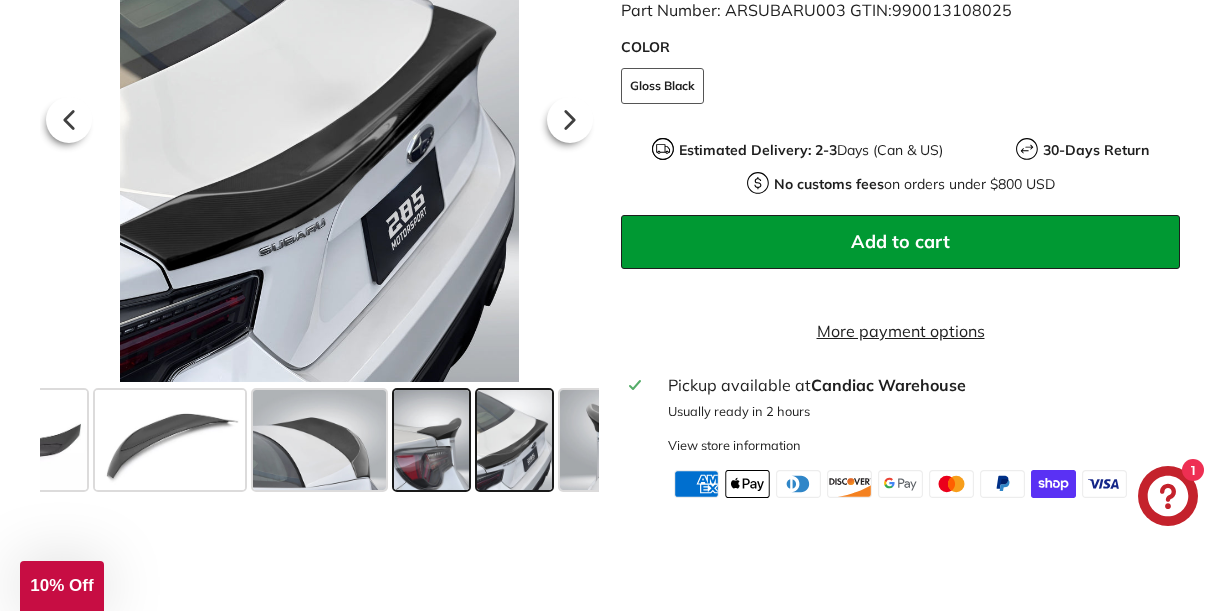 click at bounding box center [431, 440] 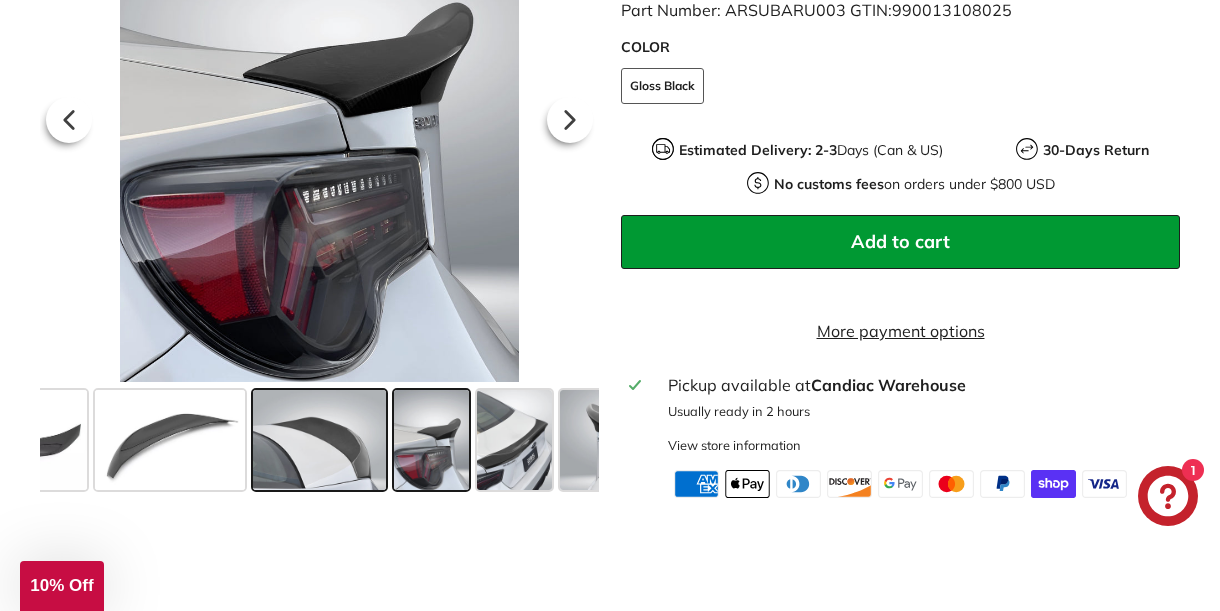 click at bounding box center [319, 440] 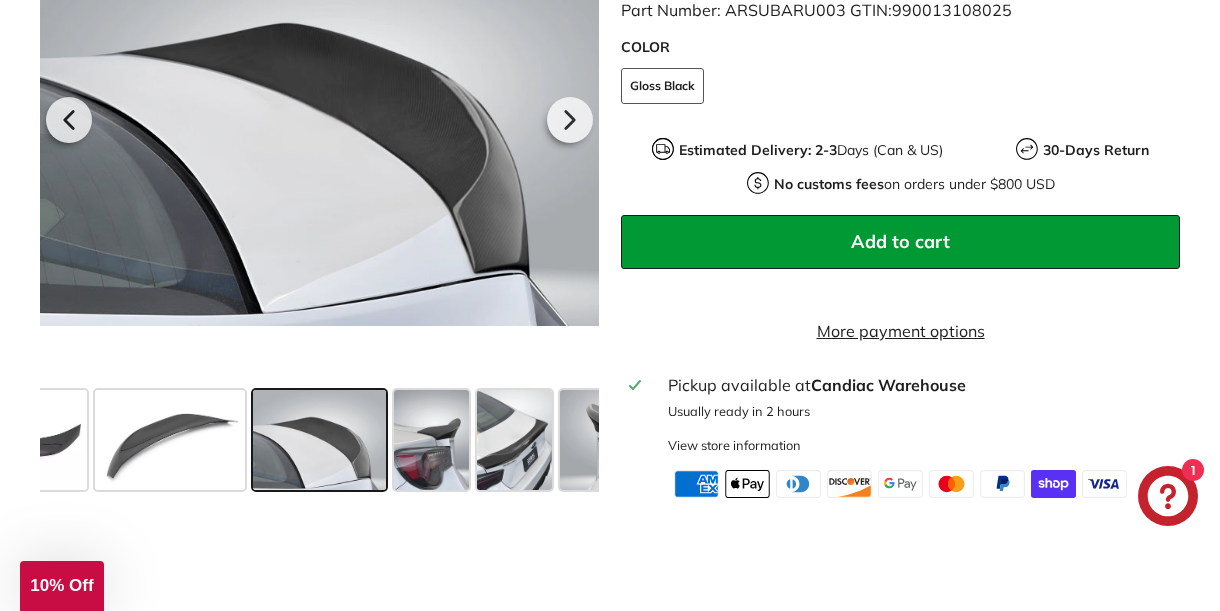 click at bounding box center (319, 440) 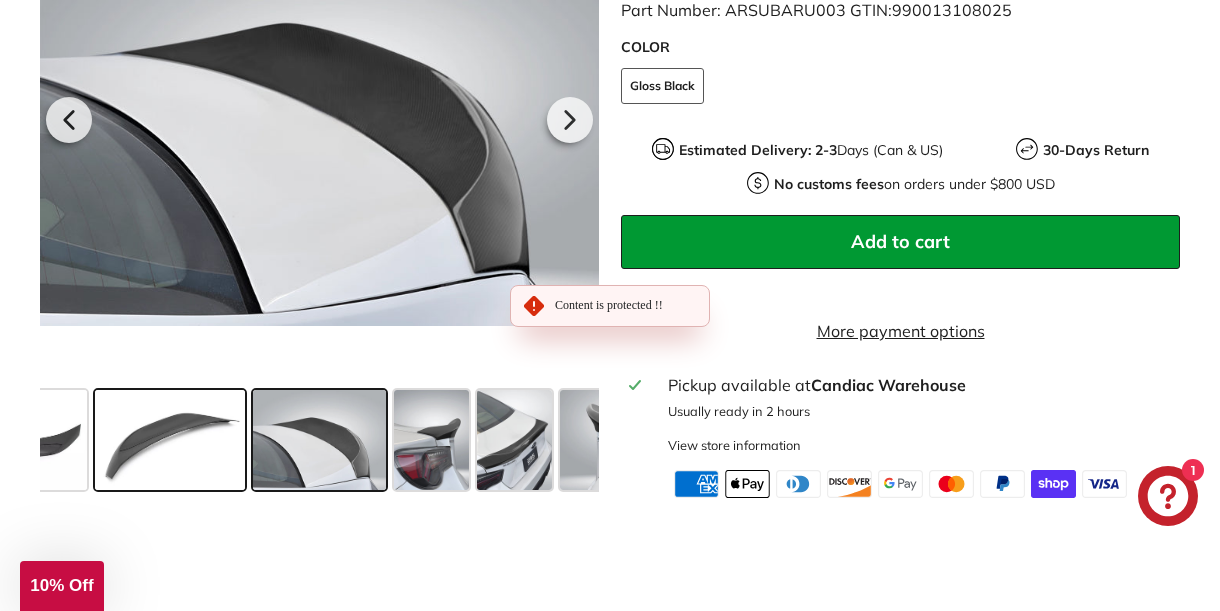 click at bounding box center [170, 440] 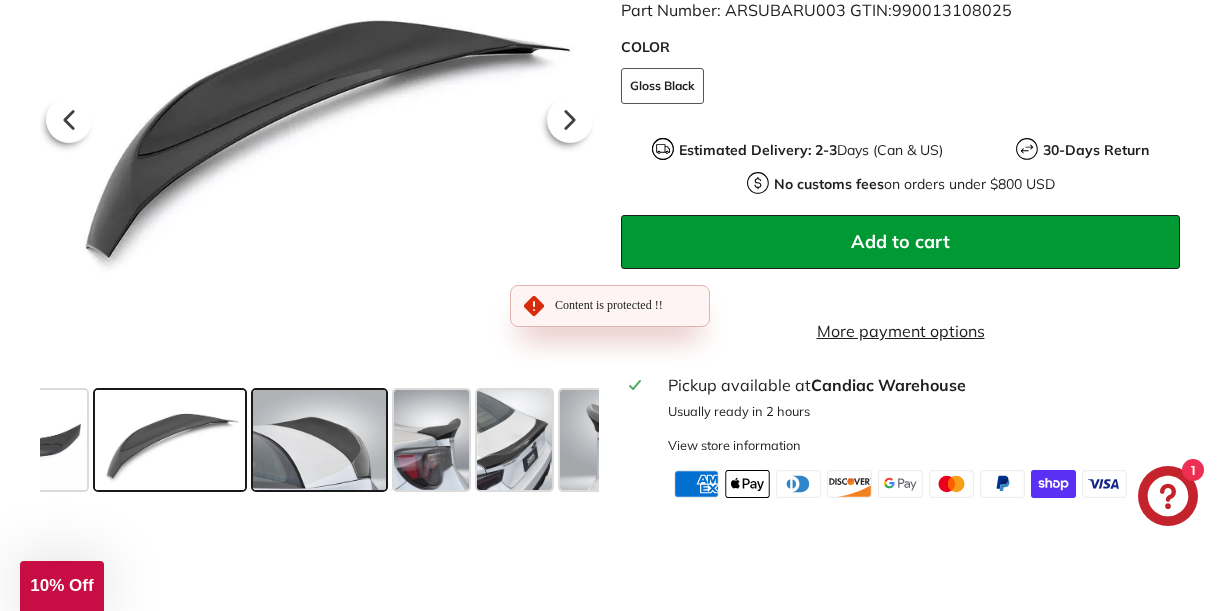 click at bounding box center (319, 440) 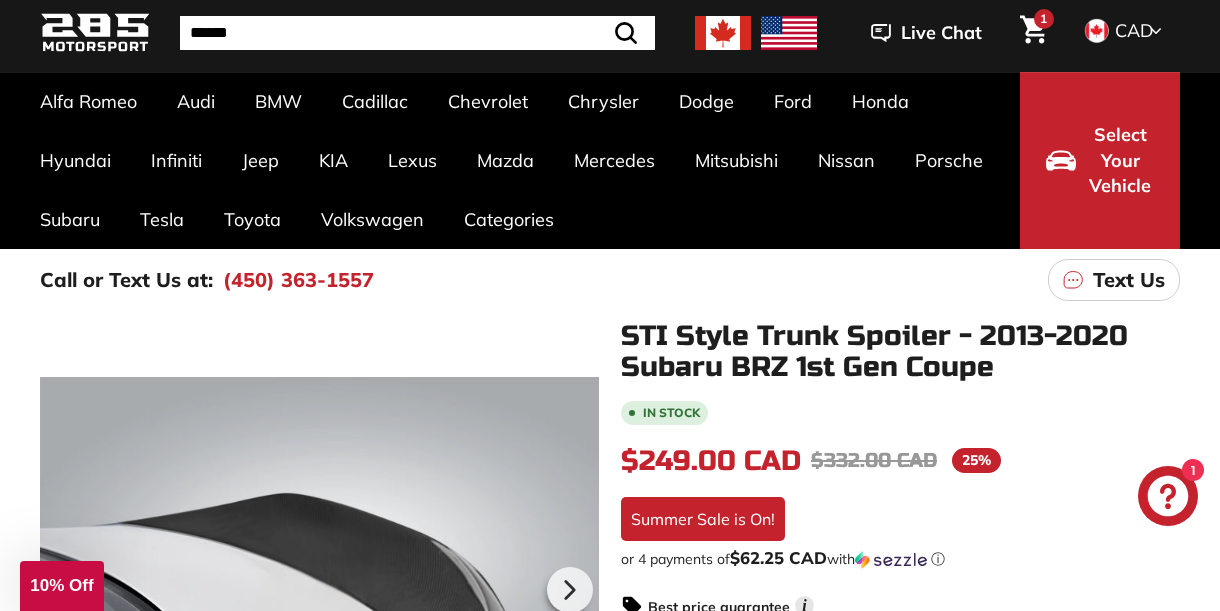 scroll, scrollTop: 40, scrollLeft: 0, axis: vertical 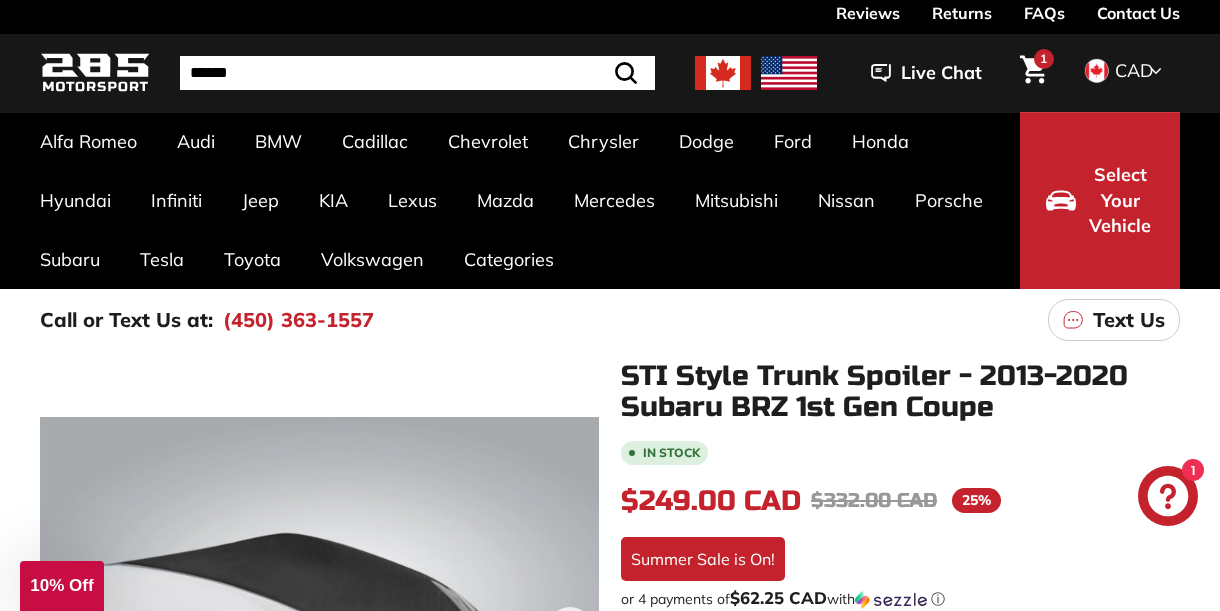 click on "Select Your Vehicle" at bounding box center (1100, 200) 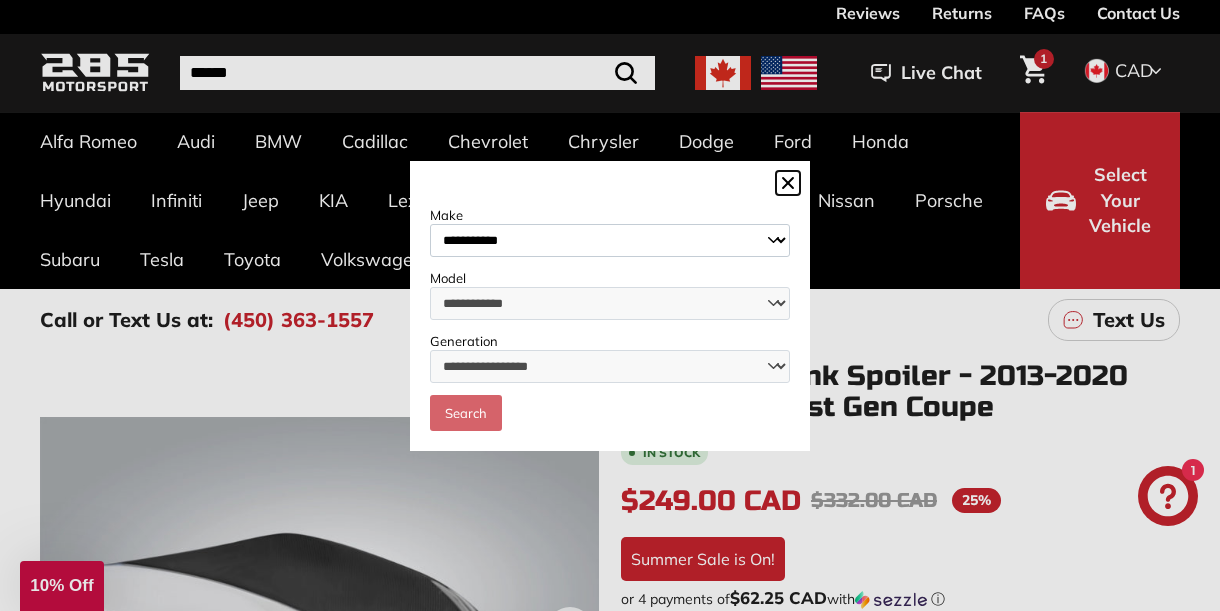 click on "**********" at bounding box center (610, 240) 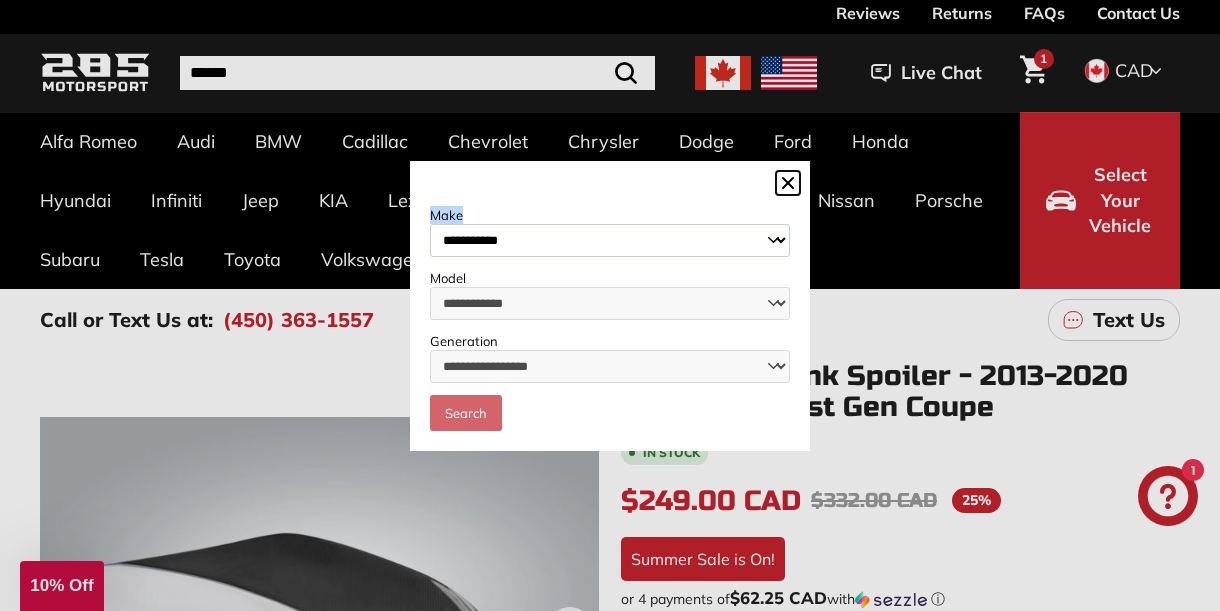 click on "**********" at bounding box center [610, 306] 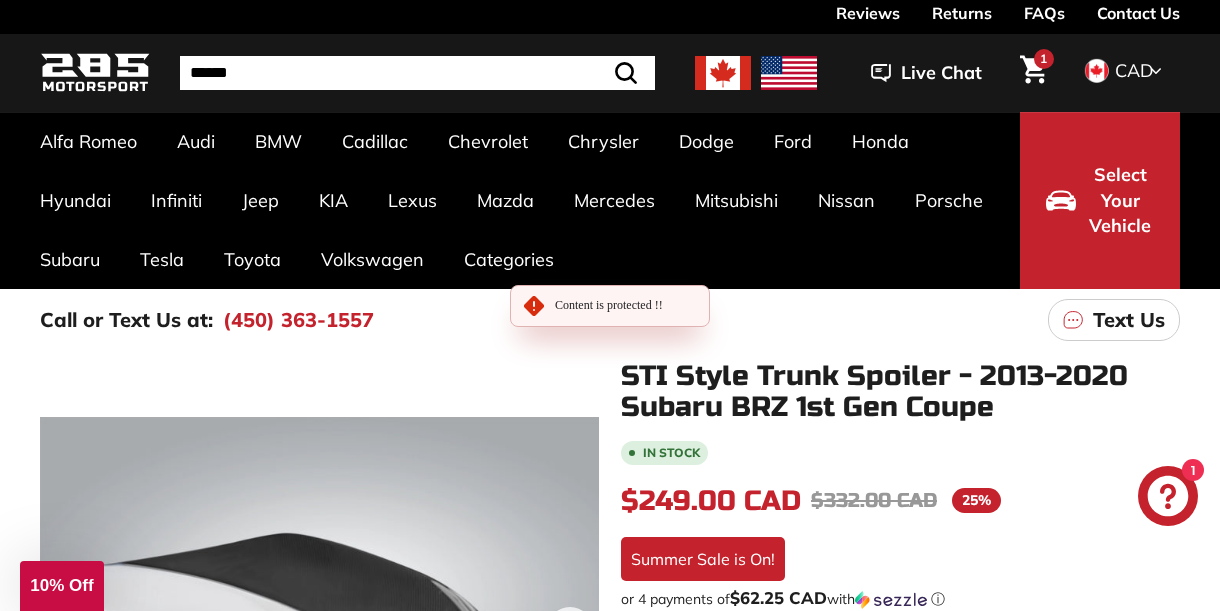 type 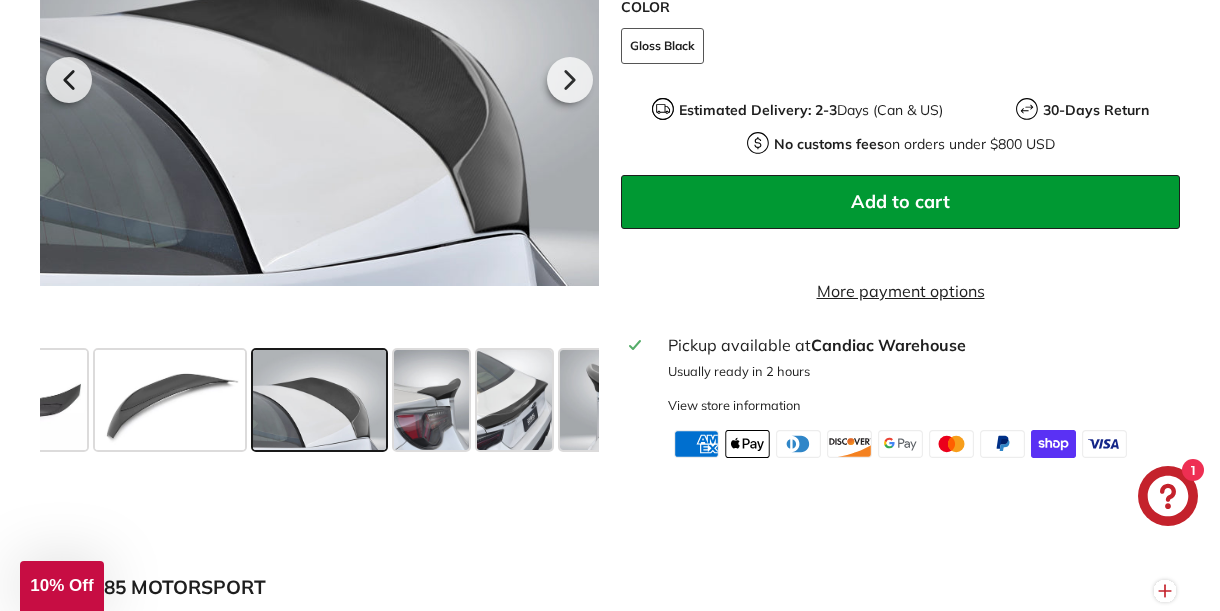 scroll, scrollTop: 800, scrollLeft: 0, axis: vertical 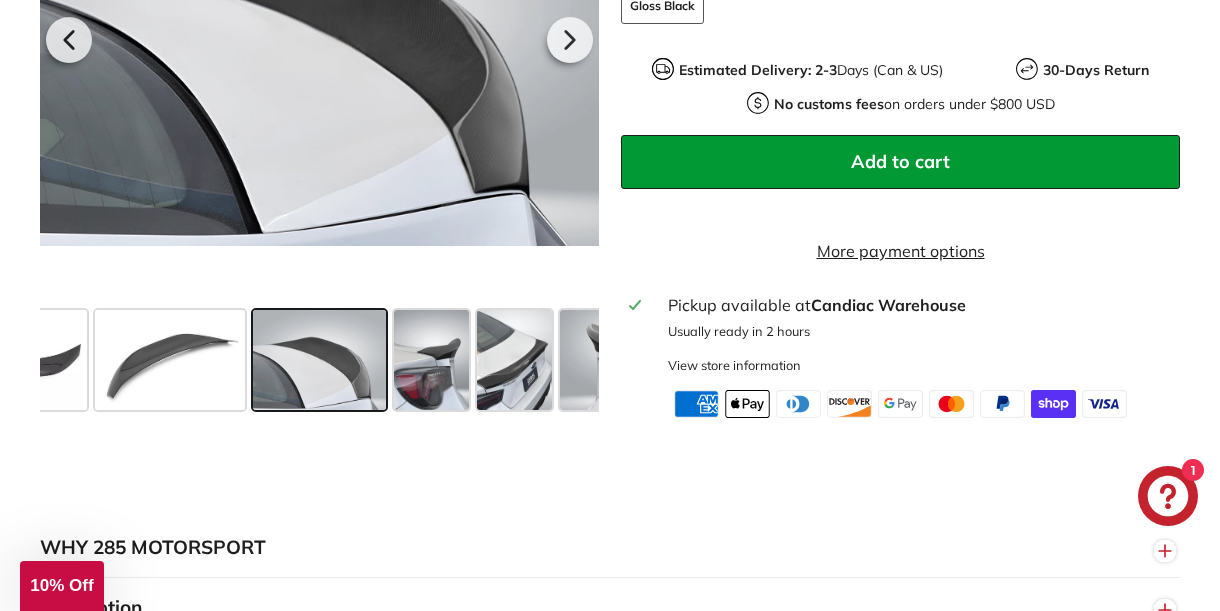 click at bounding box center [319, 360] 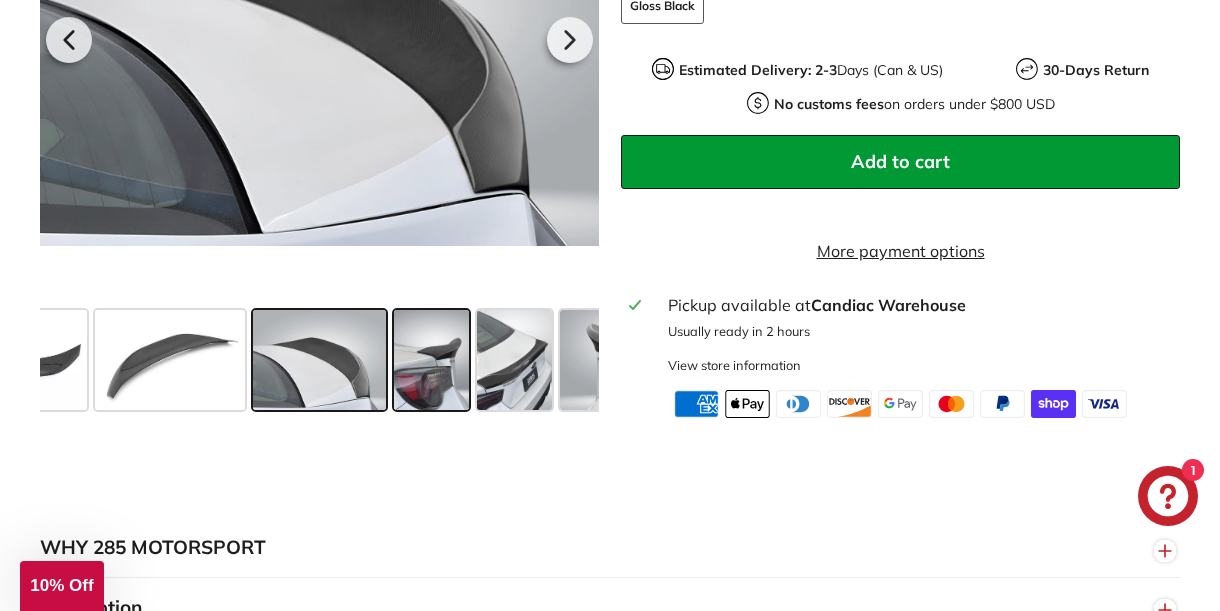 click at bounding box center (431, 360) 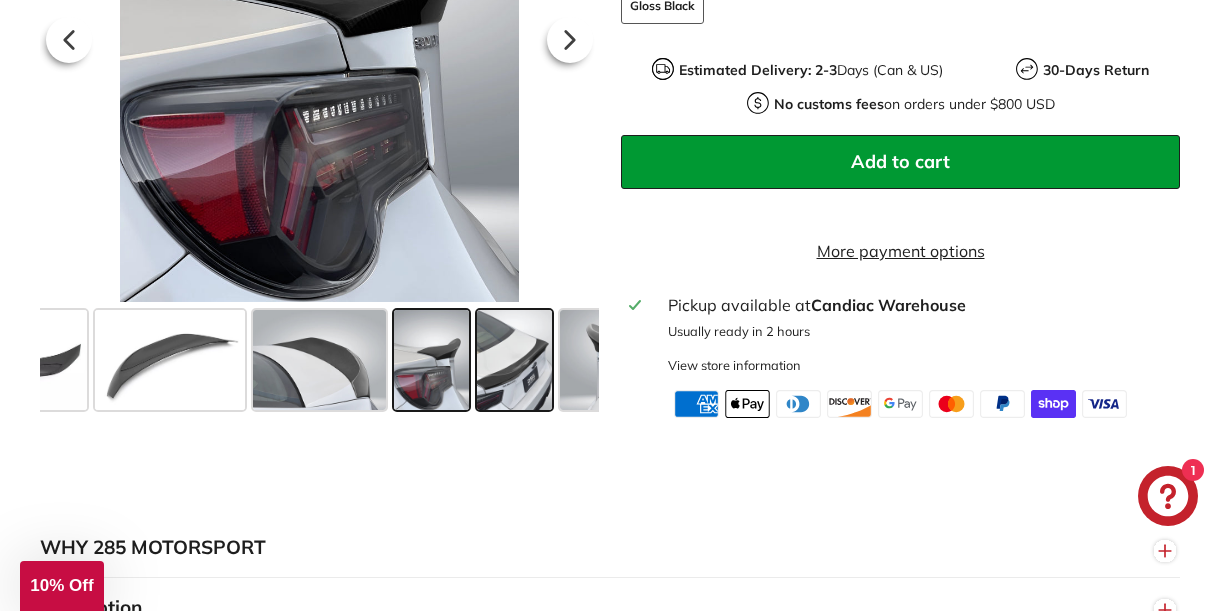click at bounding box center [514, 360] 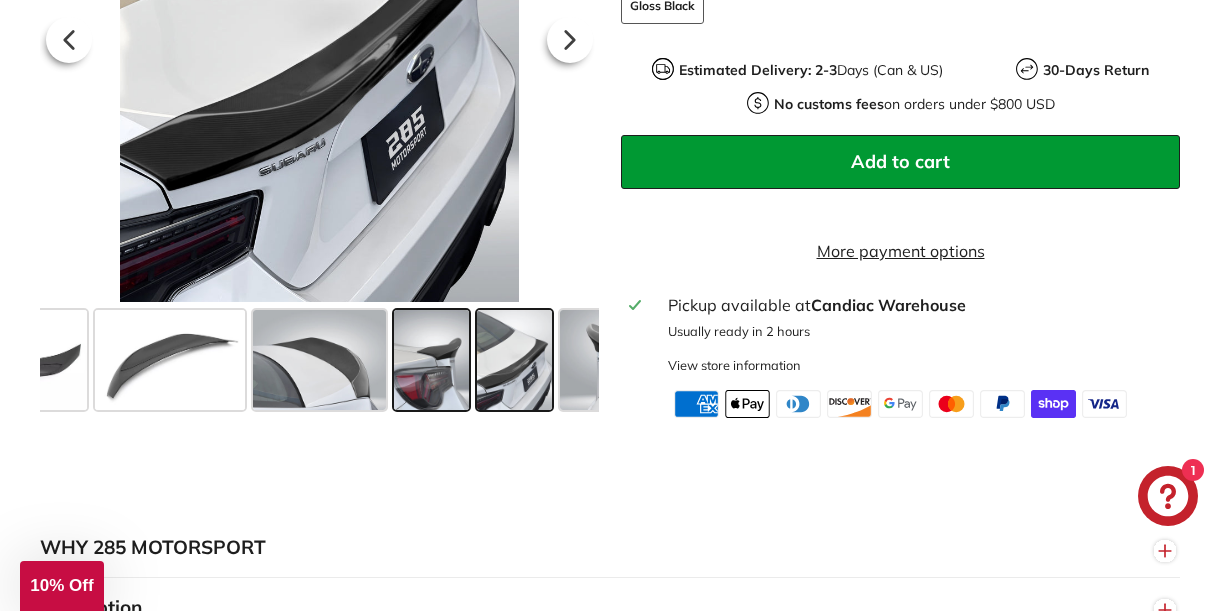 click at bounding box center (431, 360) 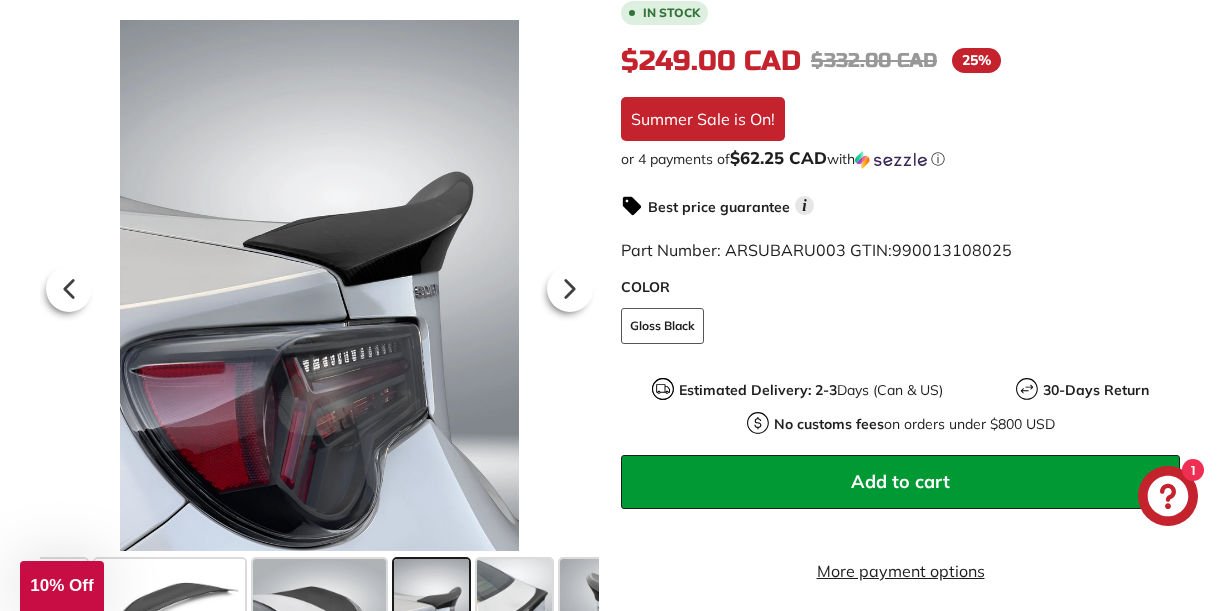 scroll, scrollTop: 440, scrollLeft: 0, axis: vertical 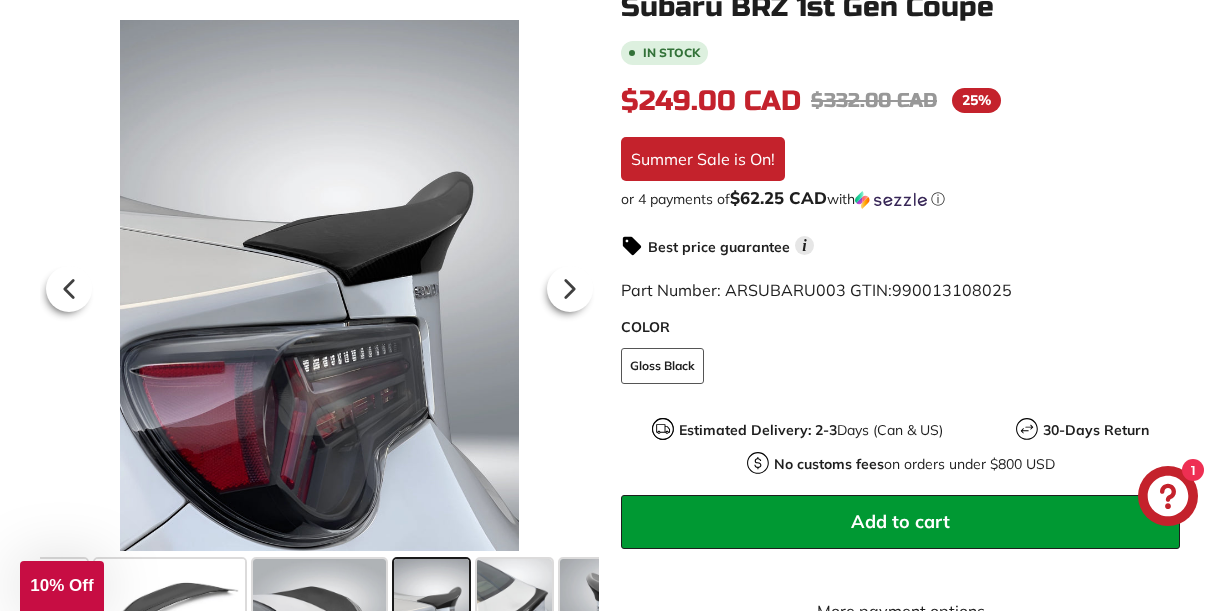 click at bounding box center (431, 609) 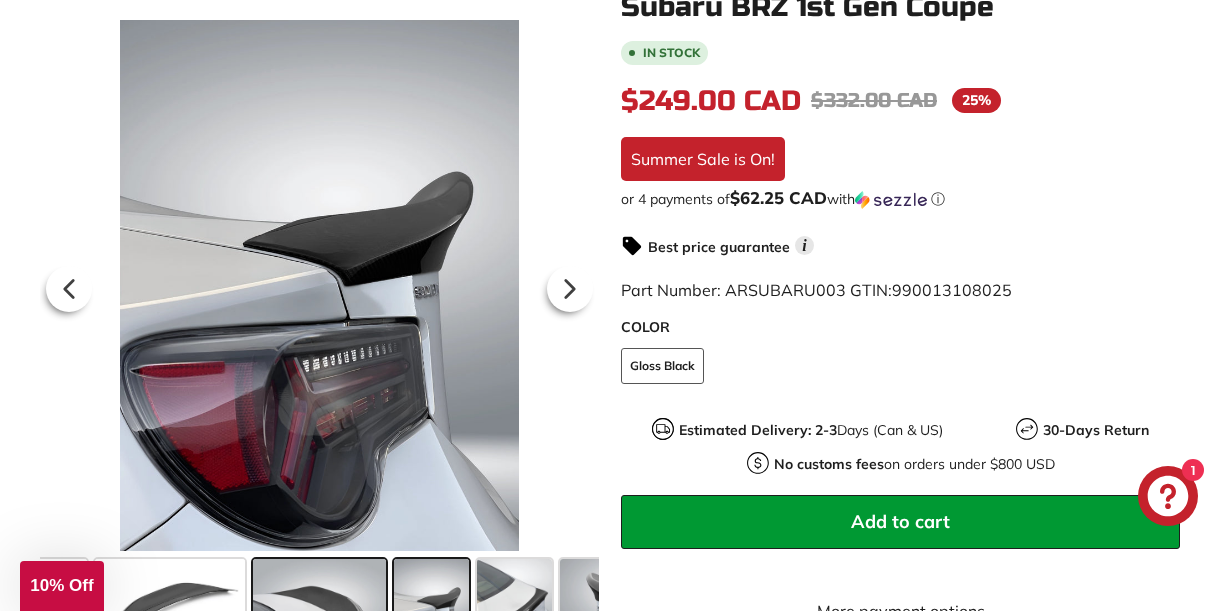 click at bounding box center [319, 609] 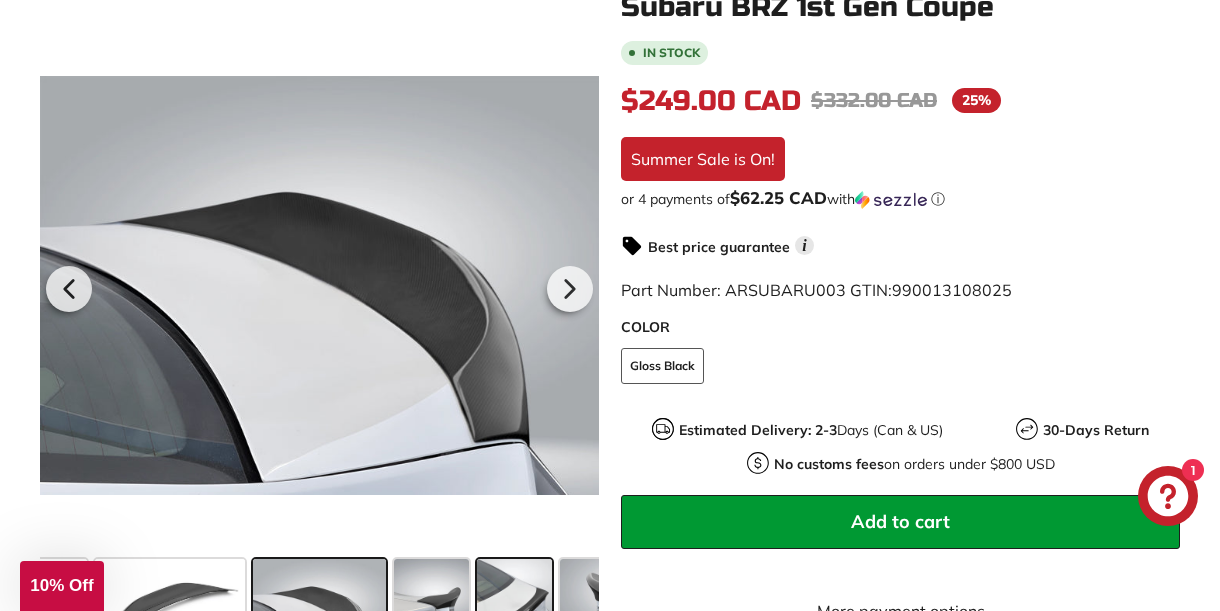click at bounding box center (514, 609) 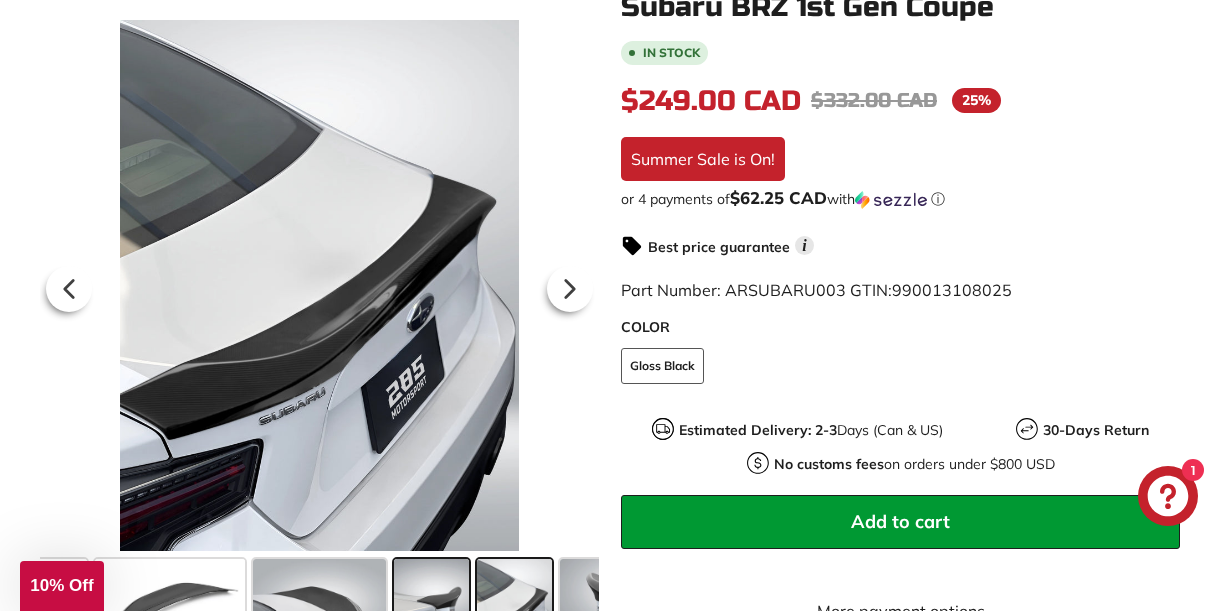 click at bounding box center (431, 609) 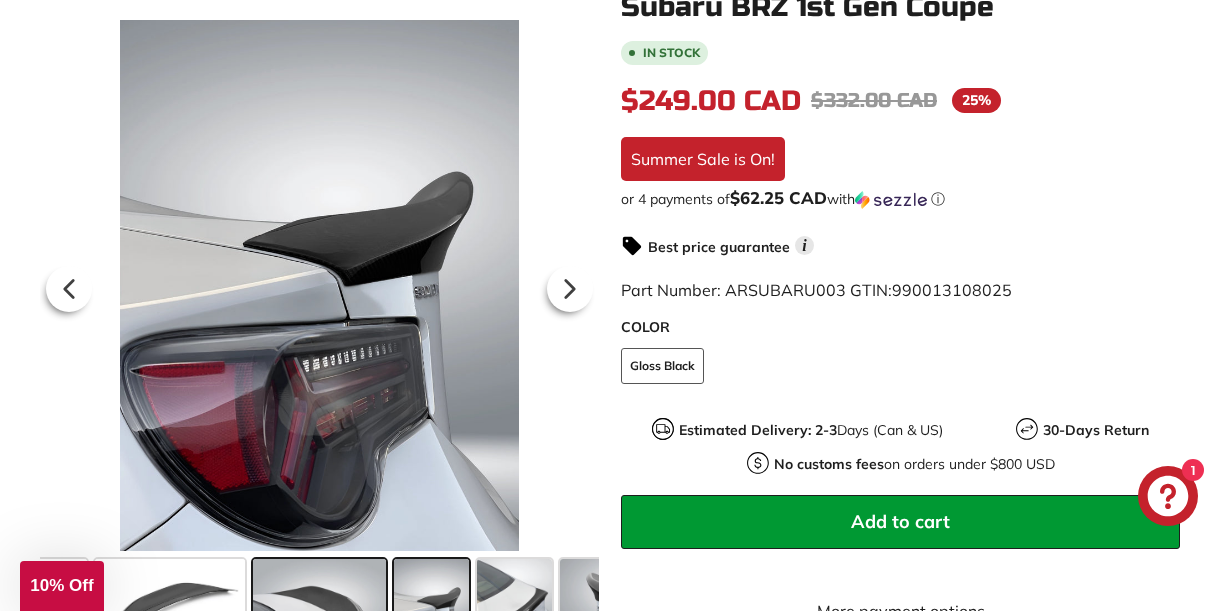 click at bounding box center [319, 609] 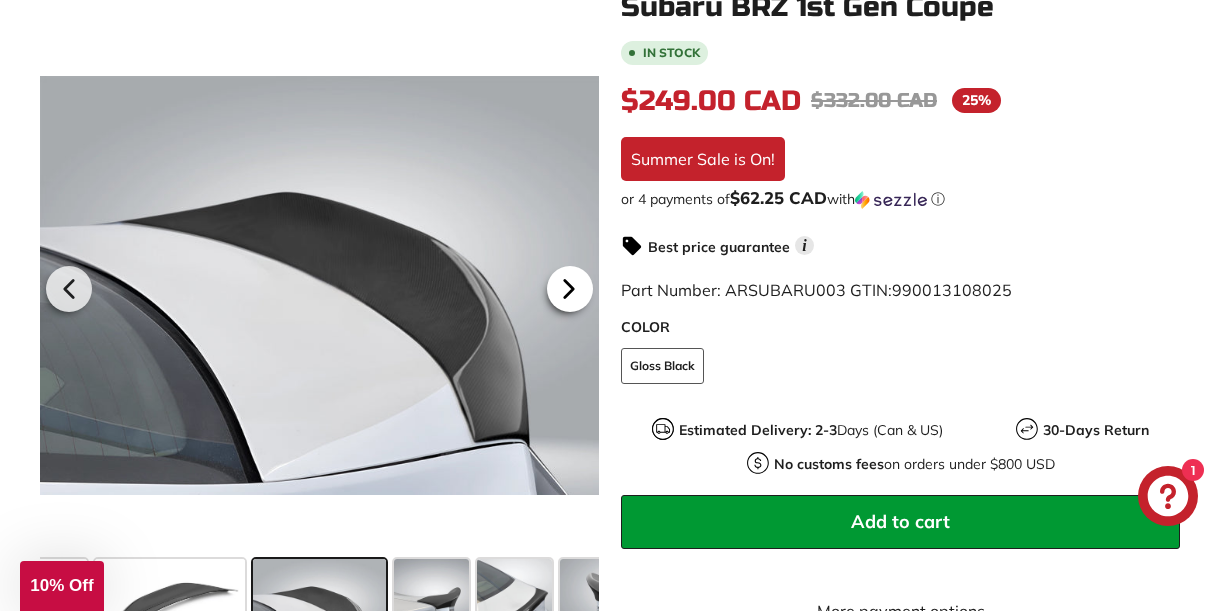 click 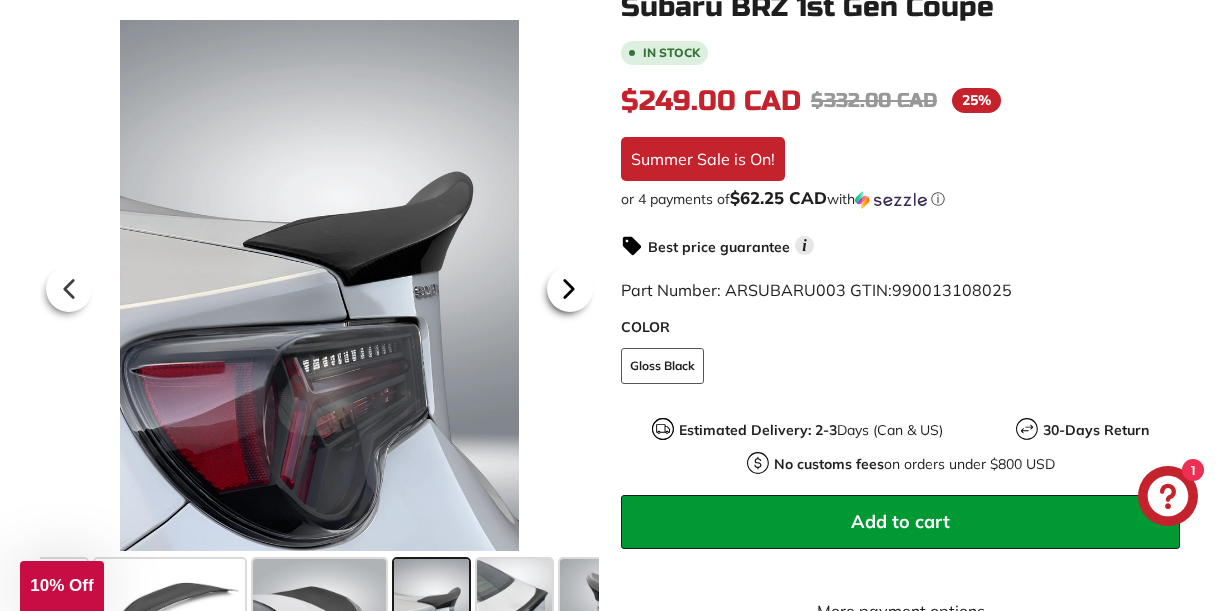 click 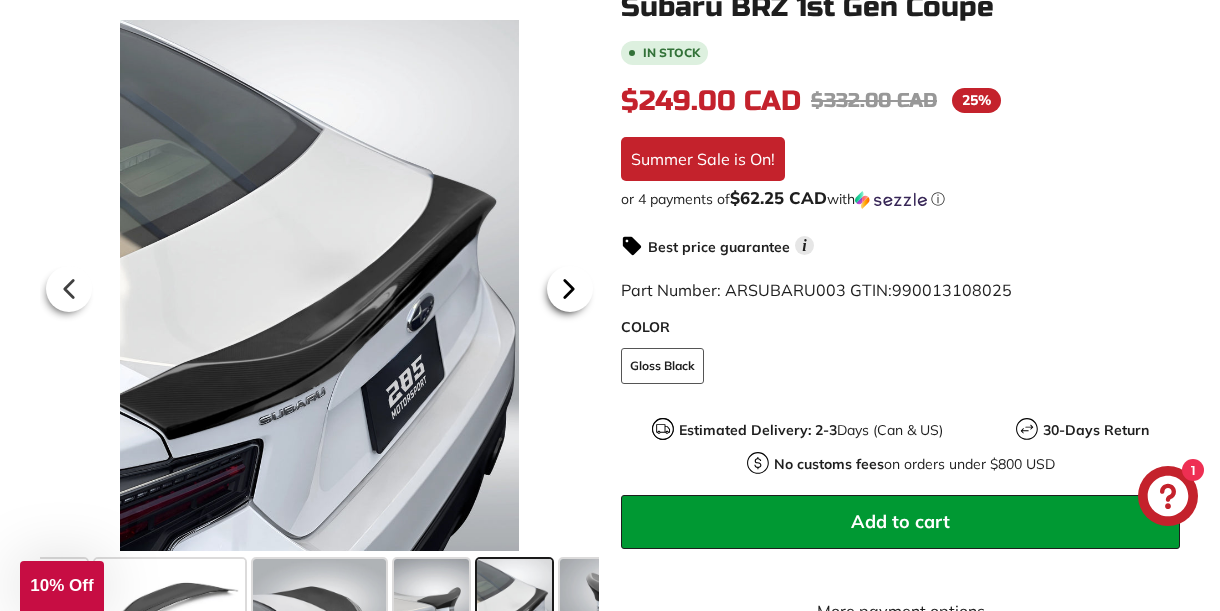 click 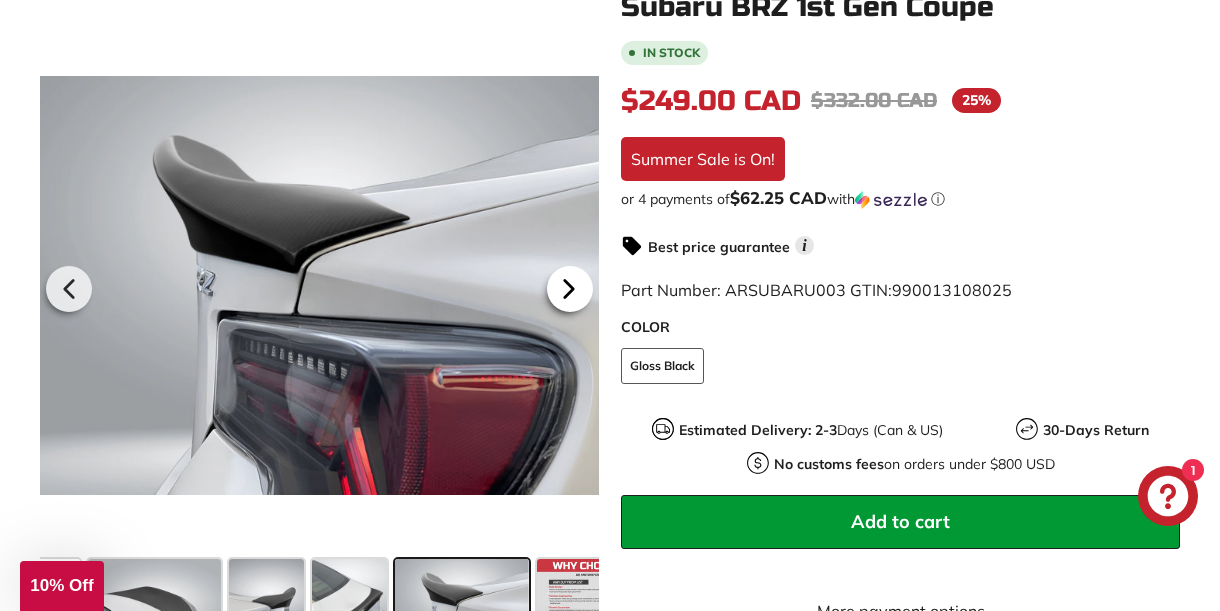 scroll, scrollTop: 0, scrollLeft: 425, axis: horizontal 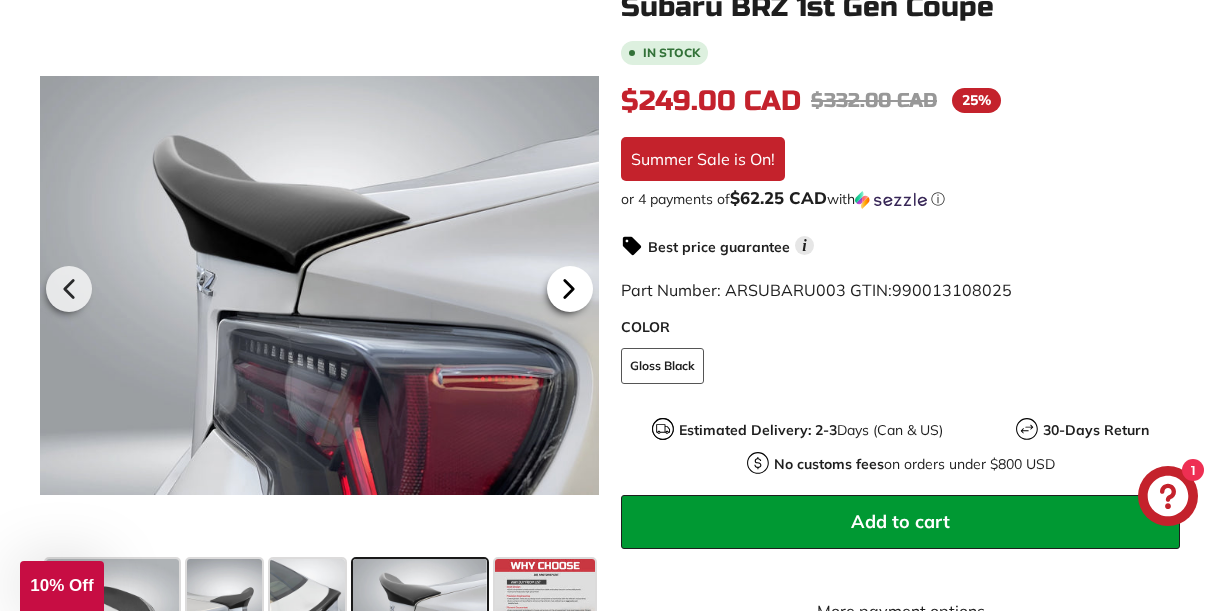 click 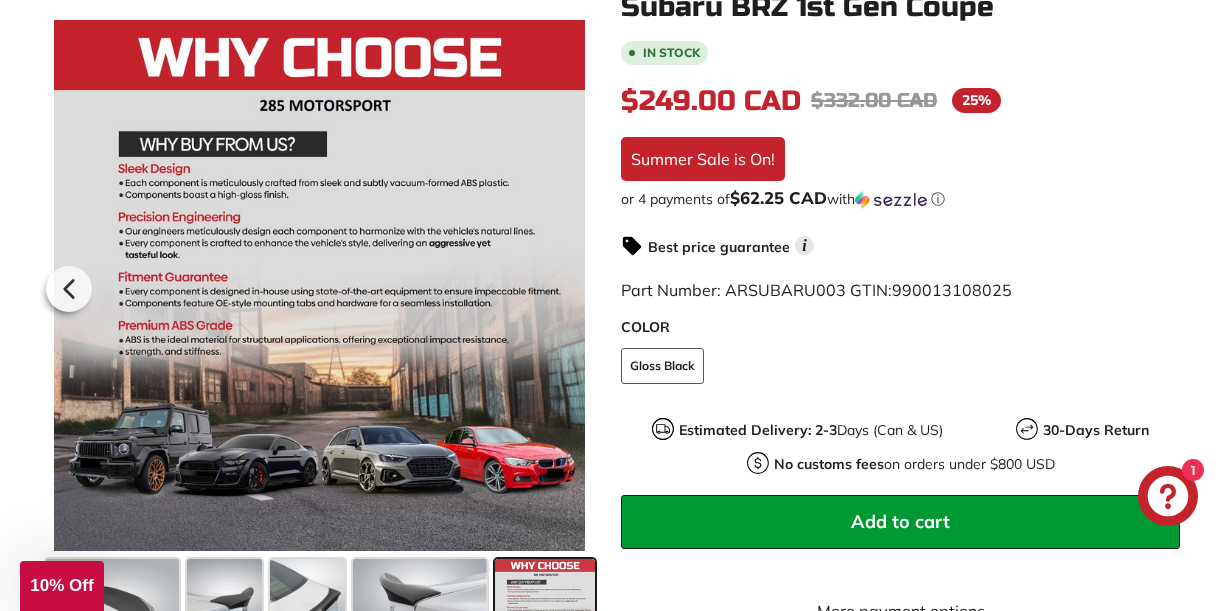 click at bounding box center [319, 285] 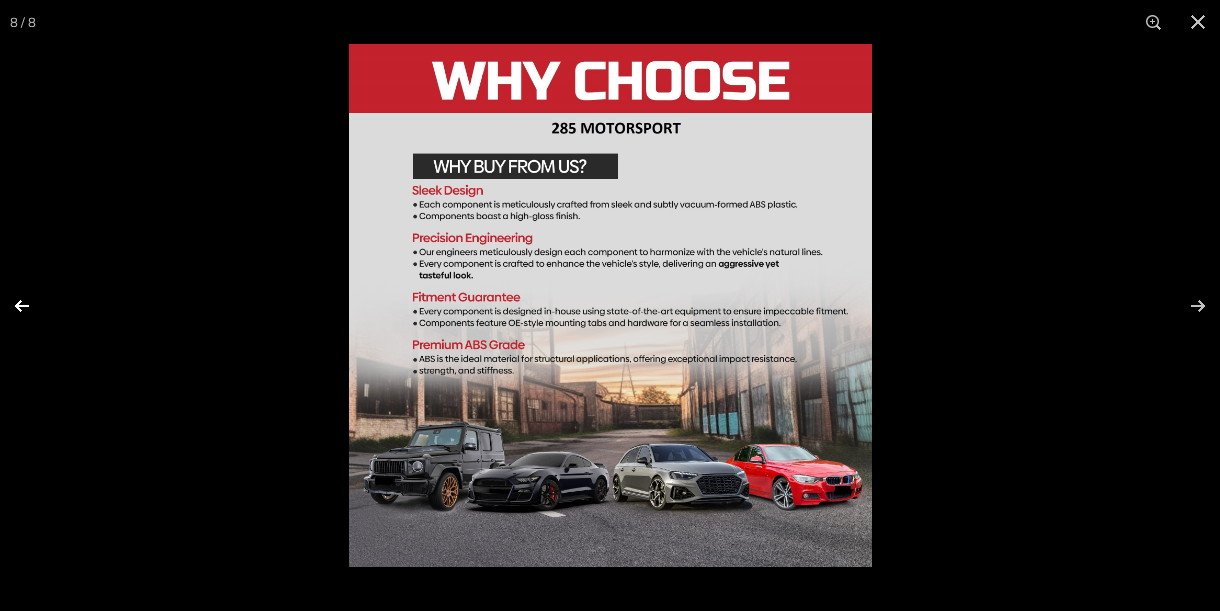 click at bounding box center (35, 306) 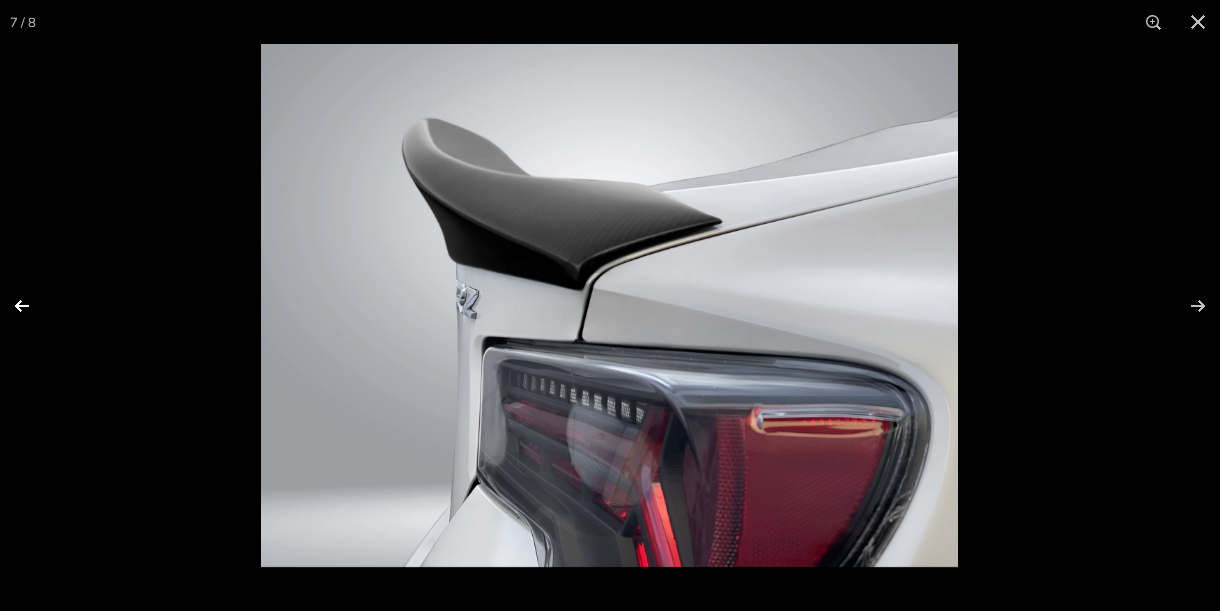 click at bounding box center [35, 306] 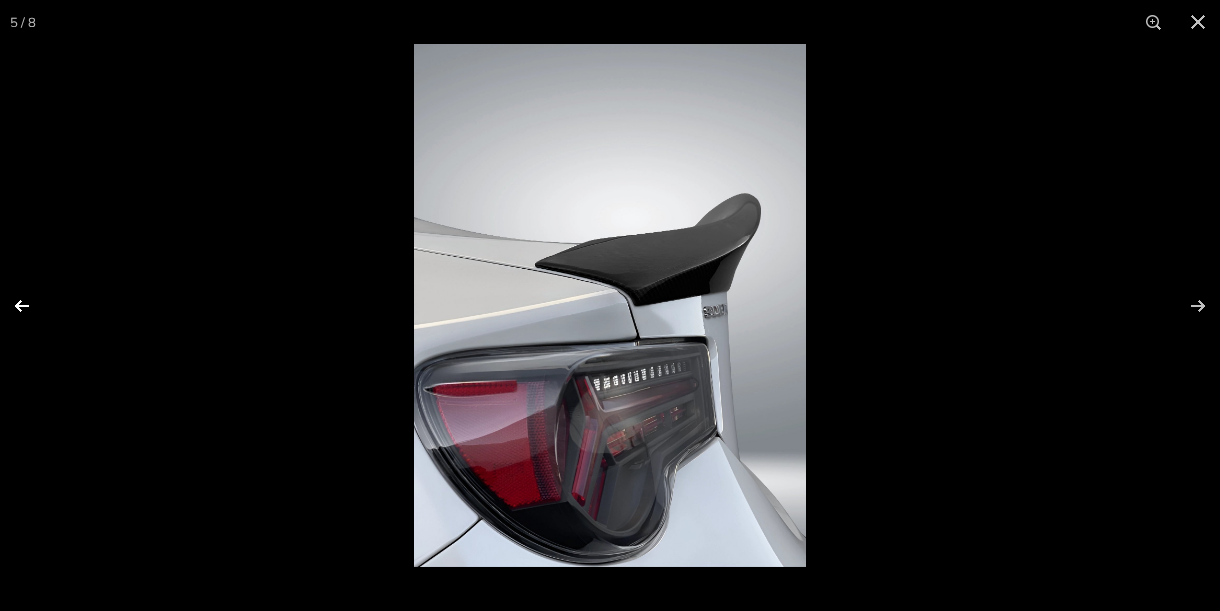 click at bounding box center [35, 306] 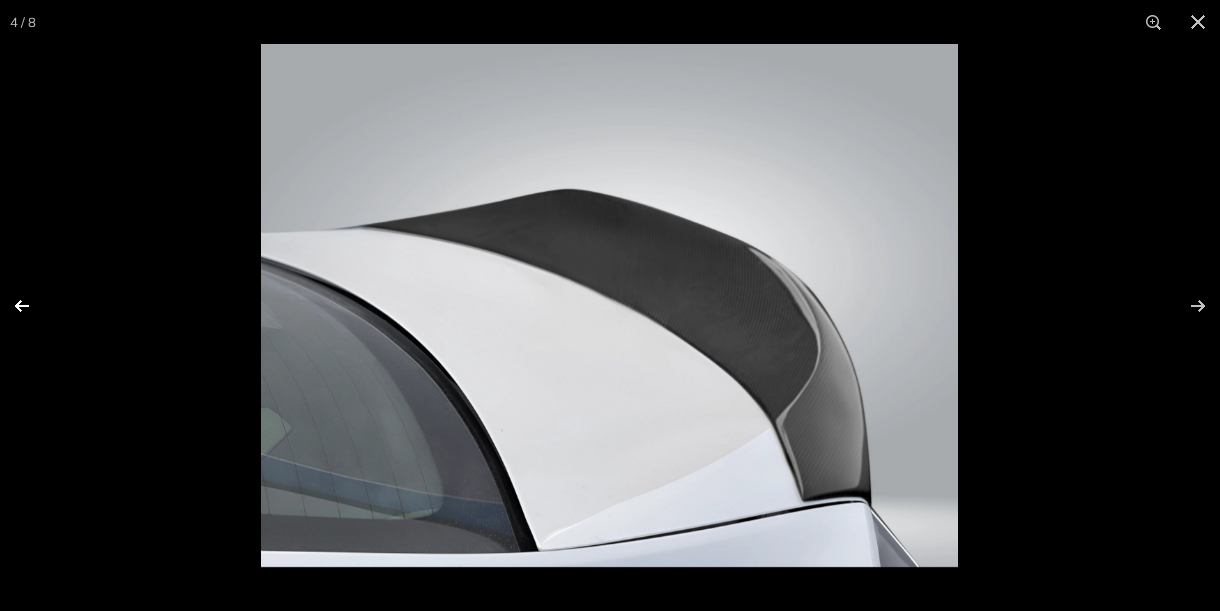 click at bounding box center (35, 306) 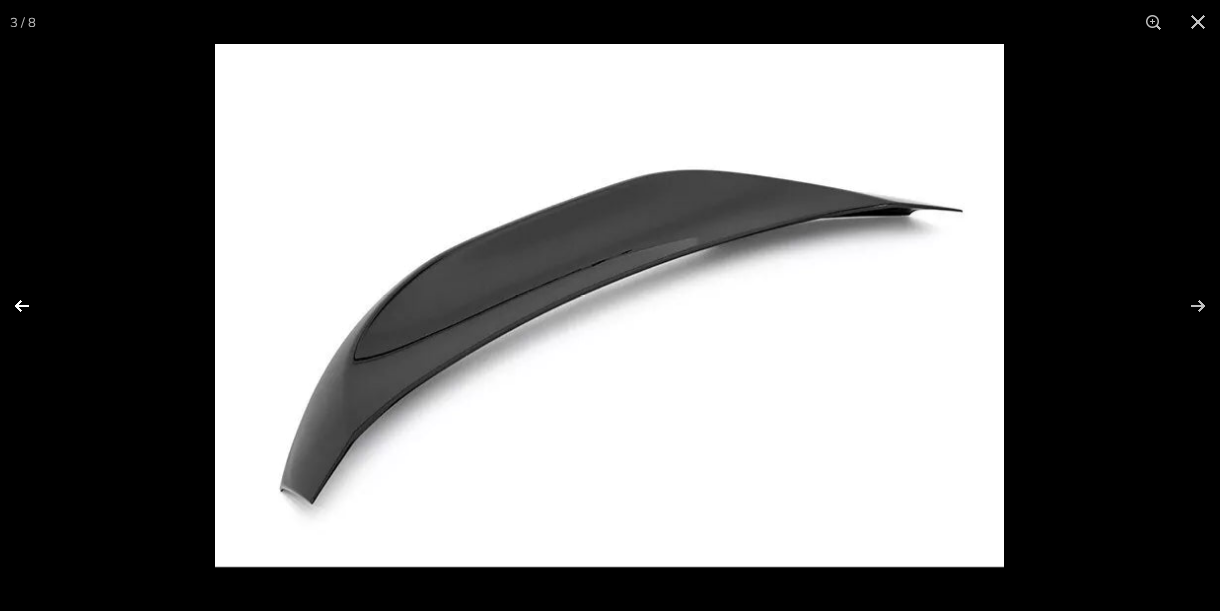 click at bounding box center [35, 306] 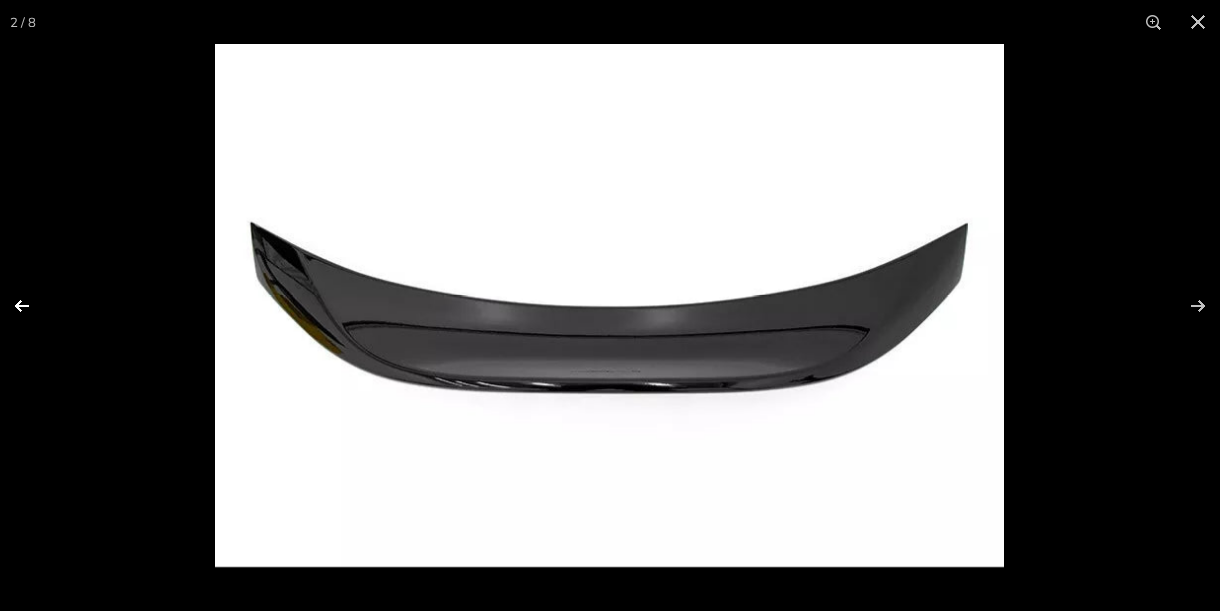 scroll, scrollTop: 0, scrollLeft: 0, axis: both 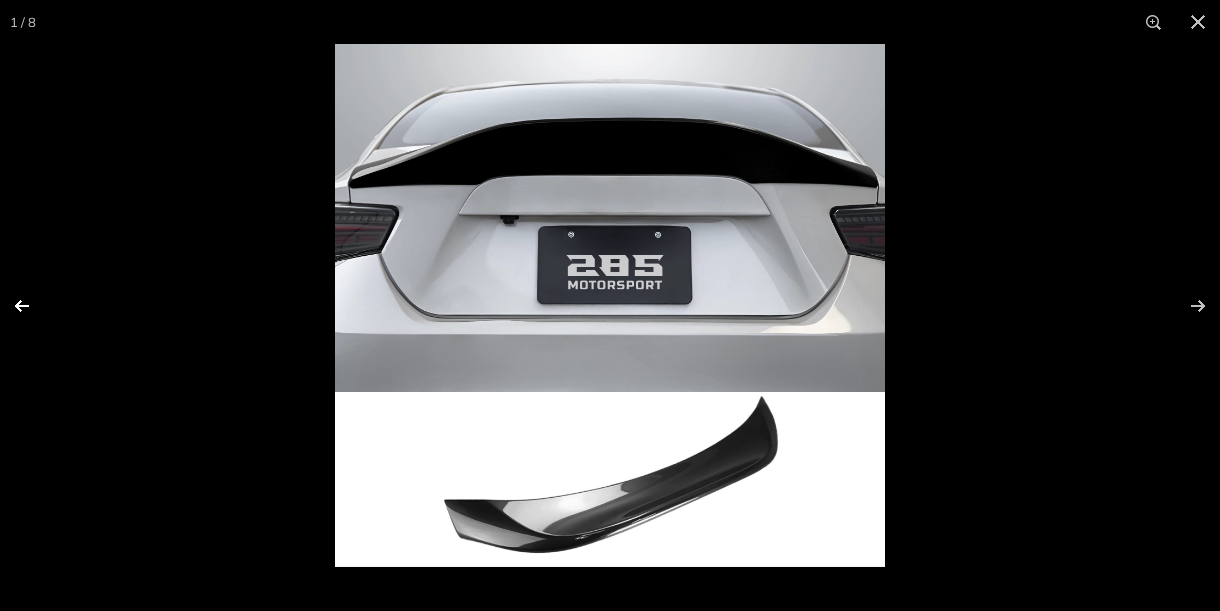 click at bounding box center [35, 306] 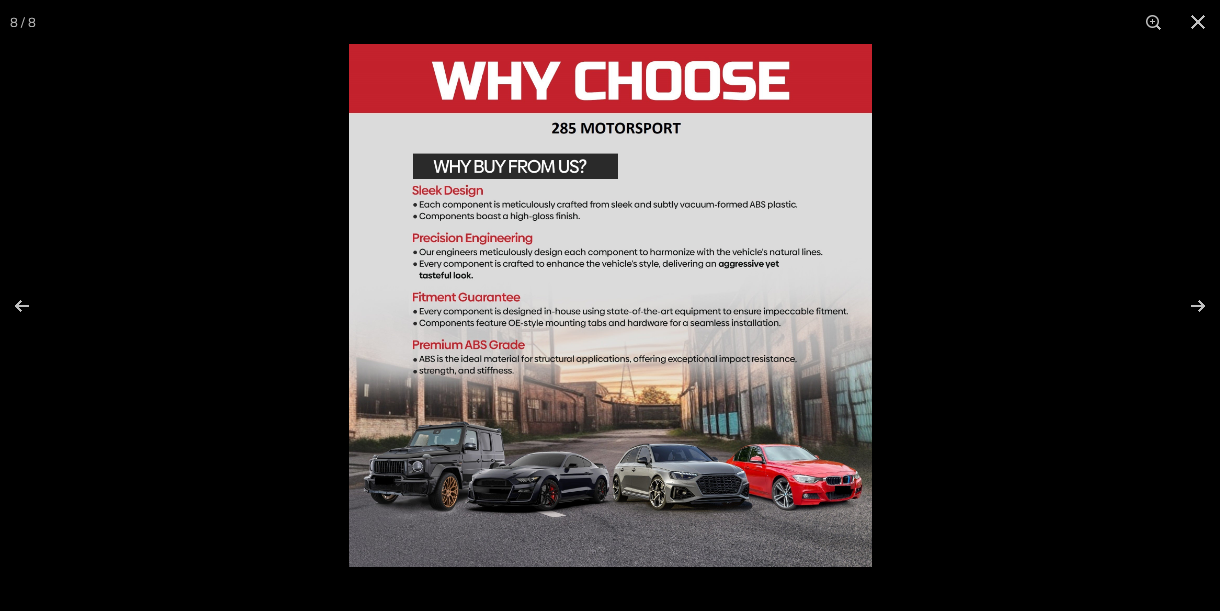 scroll, scrollTop: 0, scrollLeft: 425, axis: horizontal 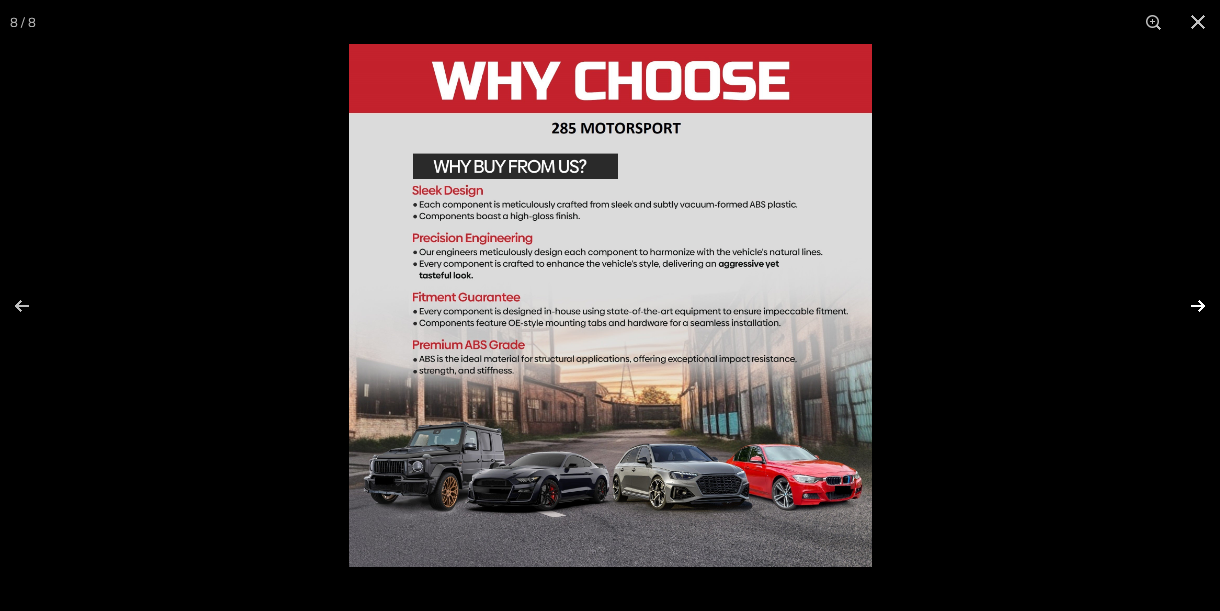 click at bounding box center [1185, 306] 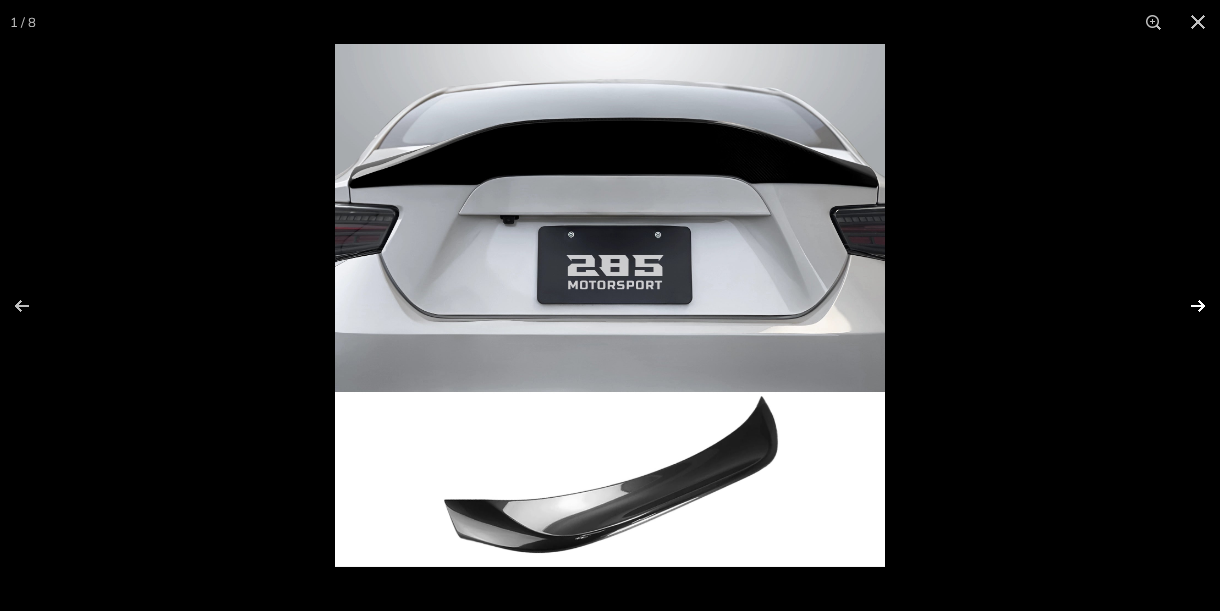 scroll, scrollTop: 0, scrollLeft: 0, axis: both 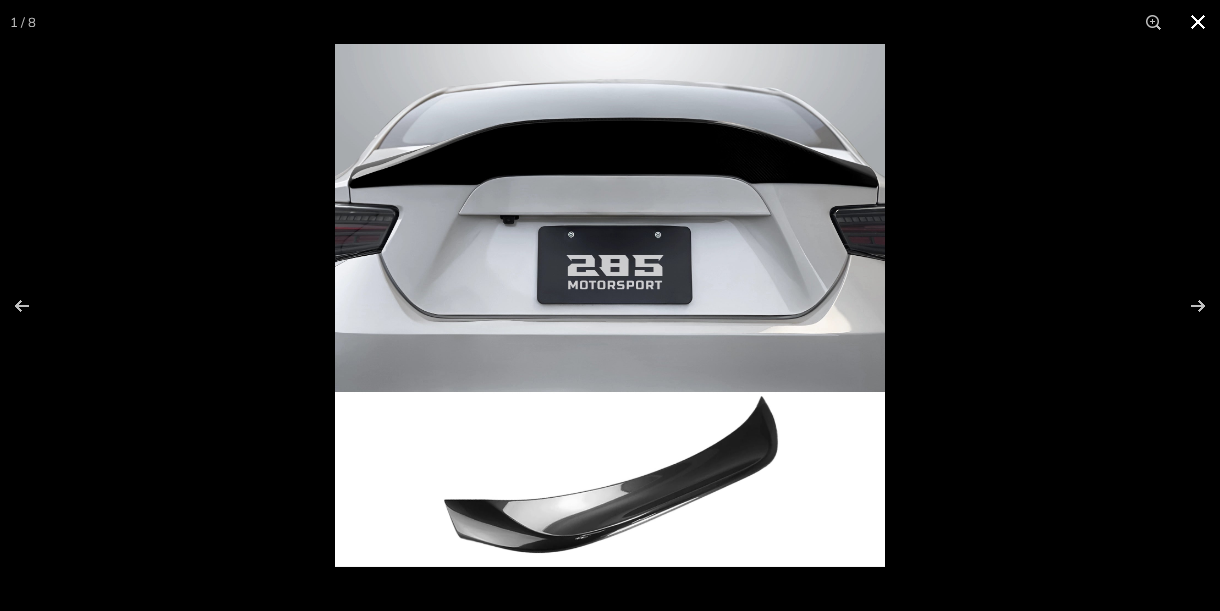 click at bounding box center (1198, 22) 